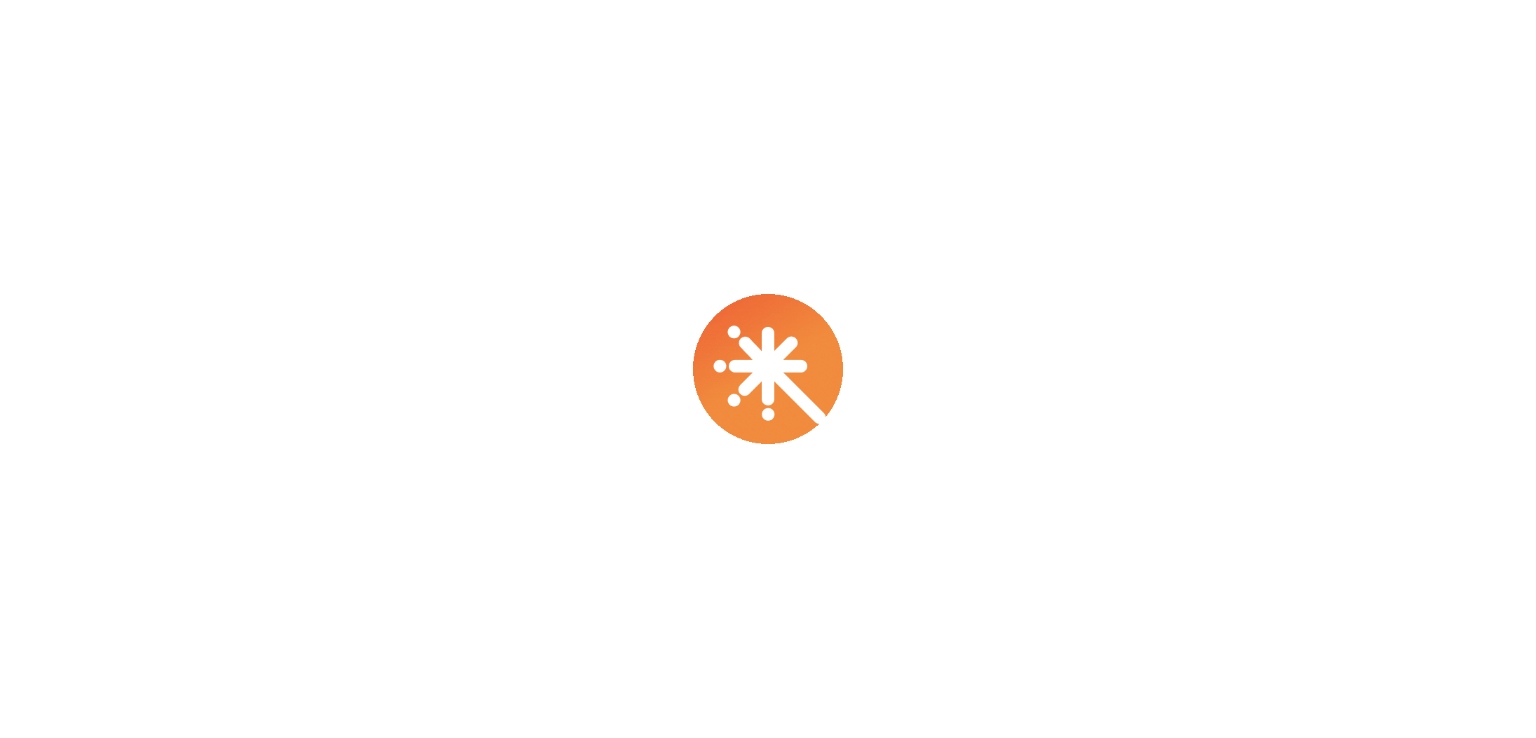 scroll, scrollTop: 0, scrollLeft: 0, axis: both 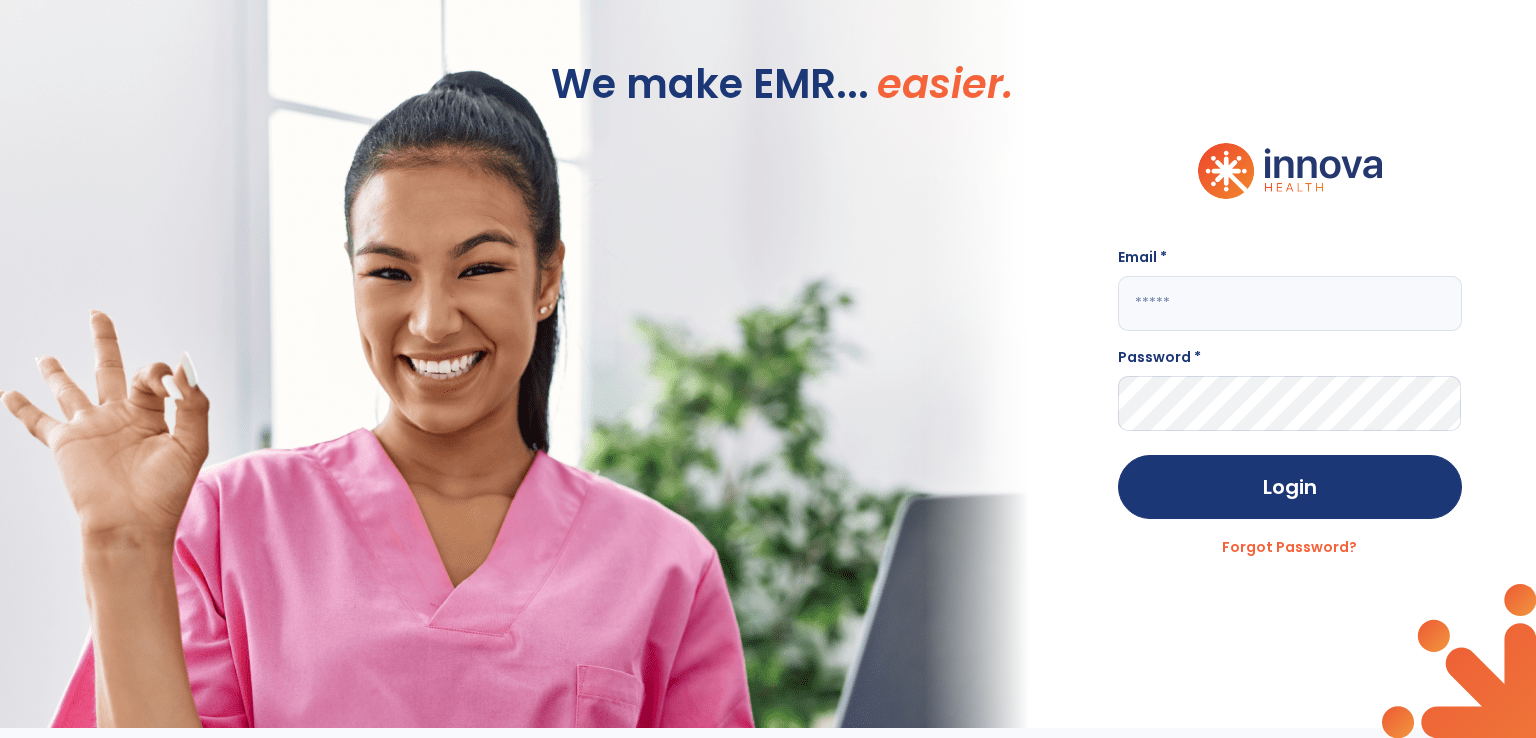 click 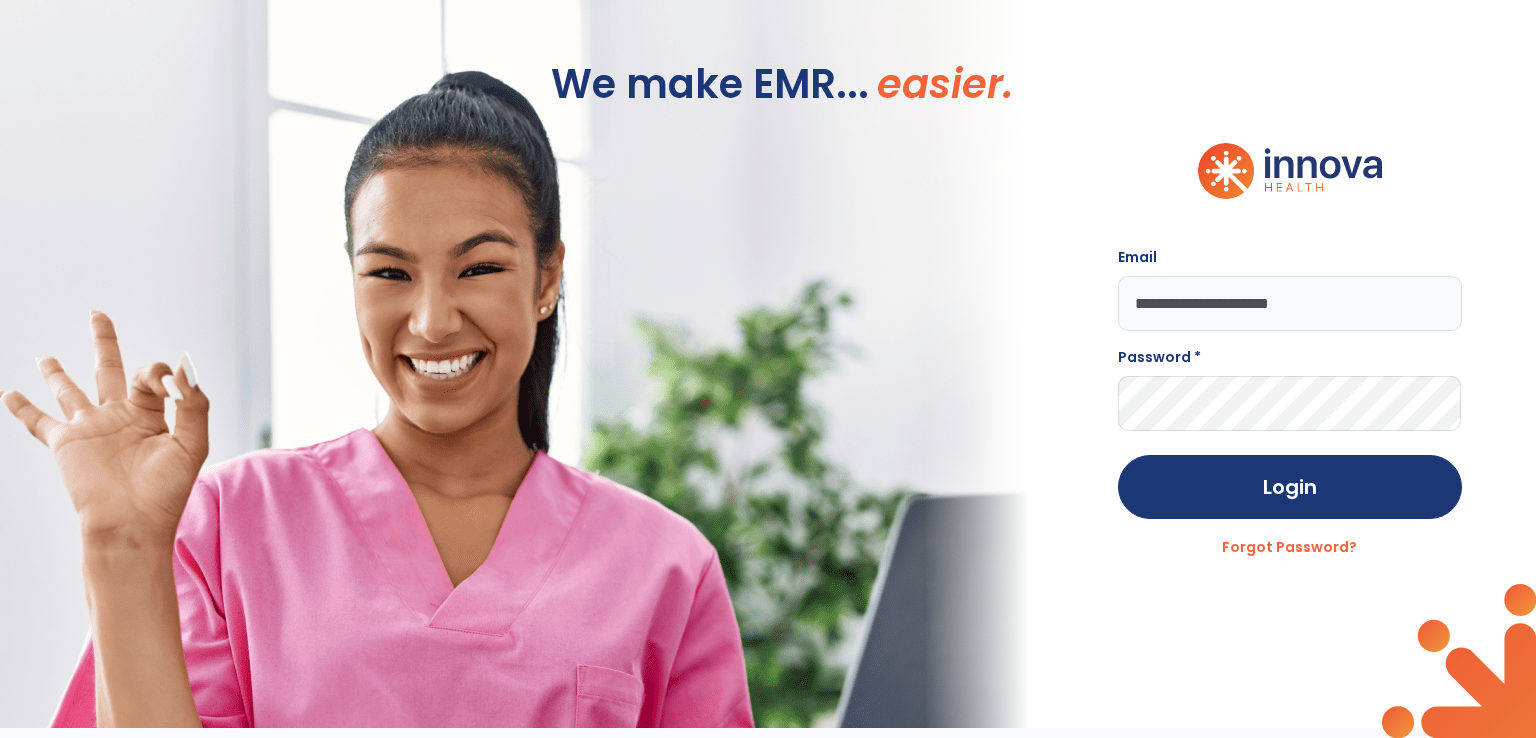 type on "**********" 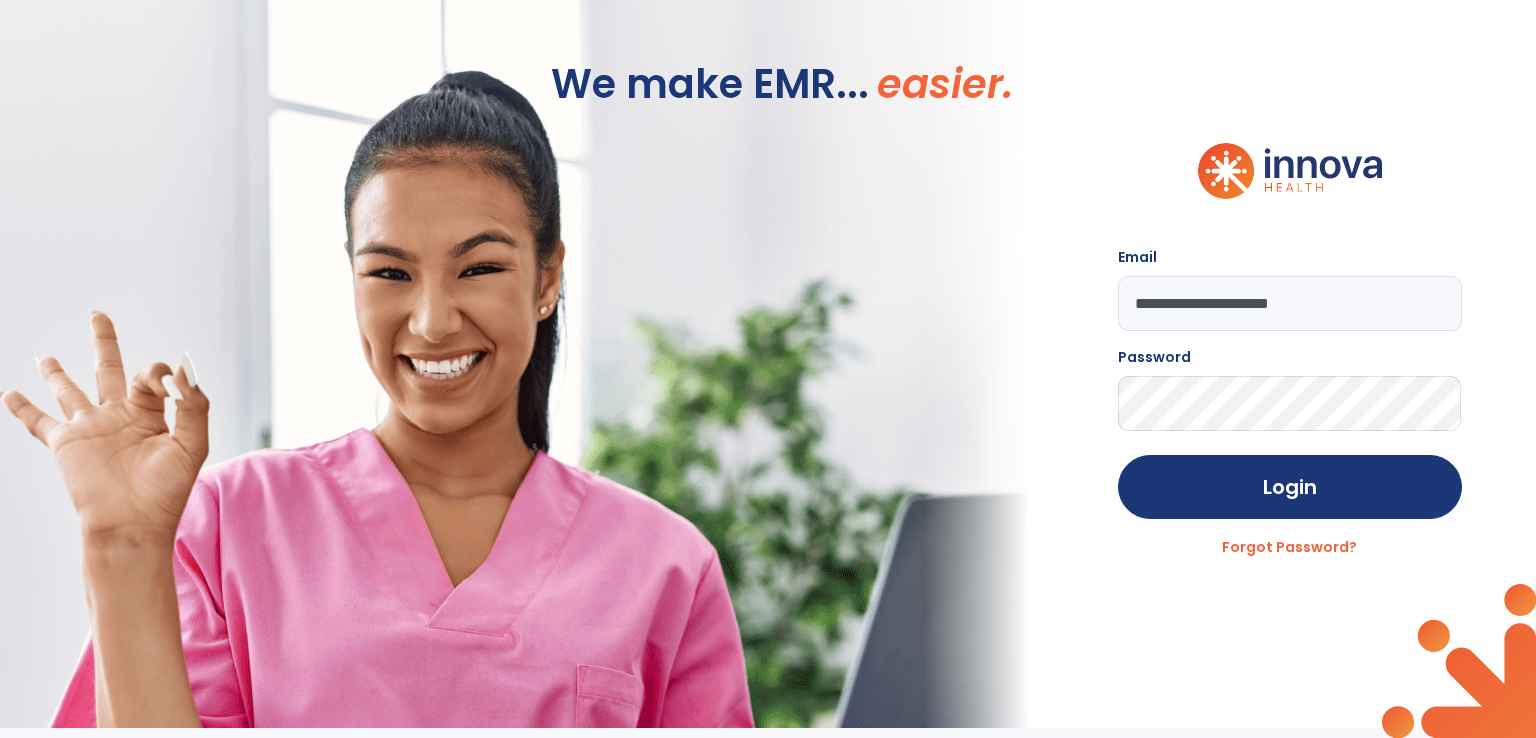 click on "Login" 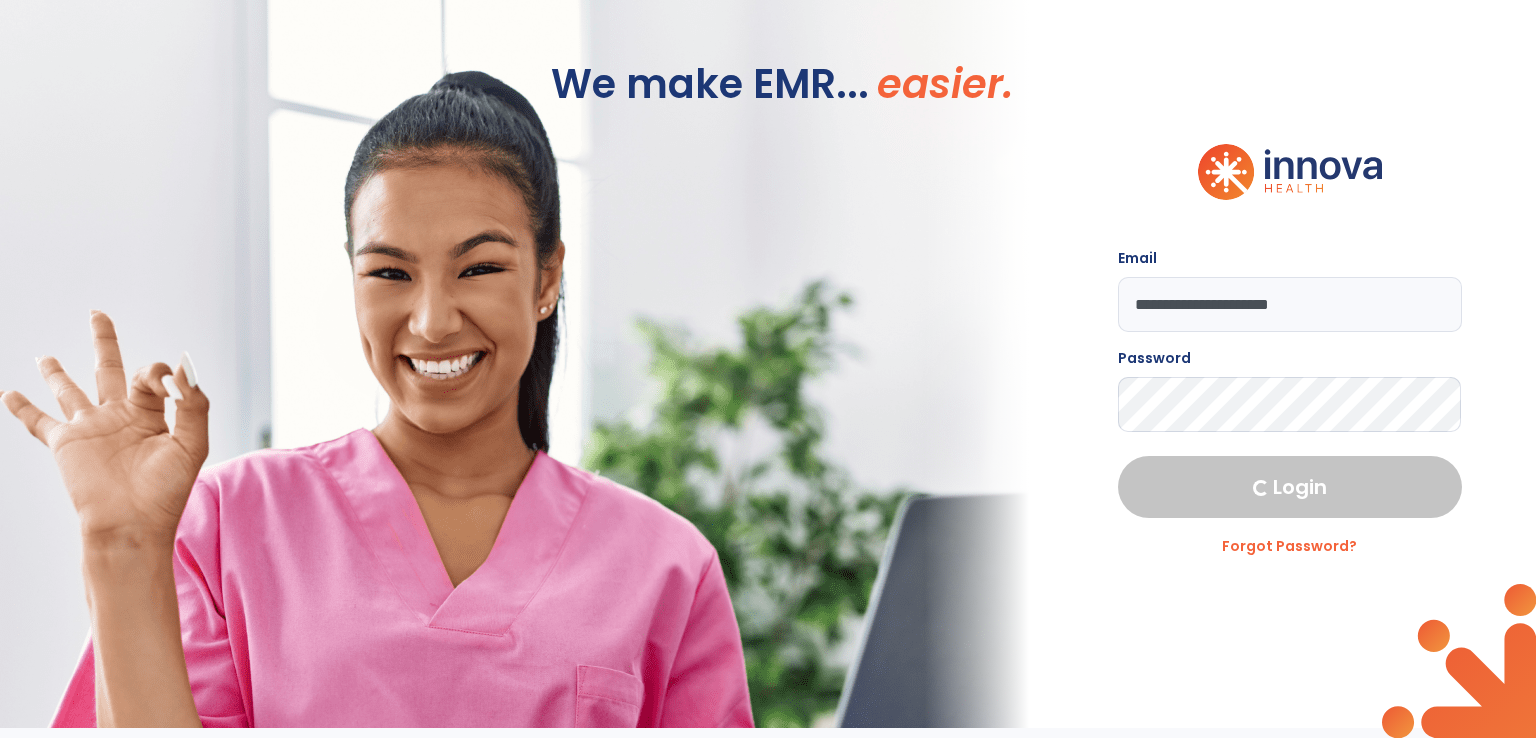 select on "***" 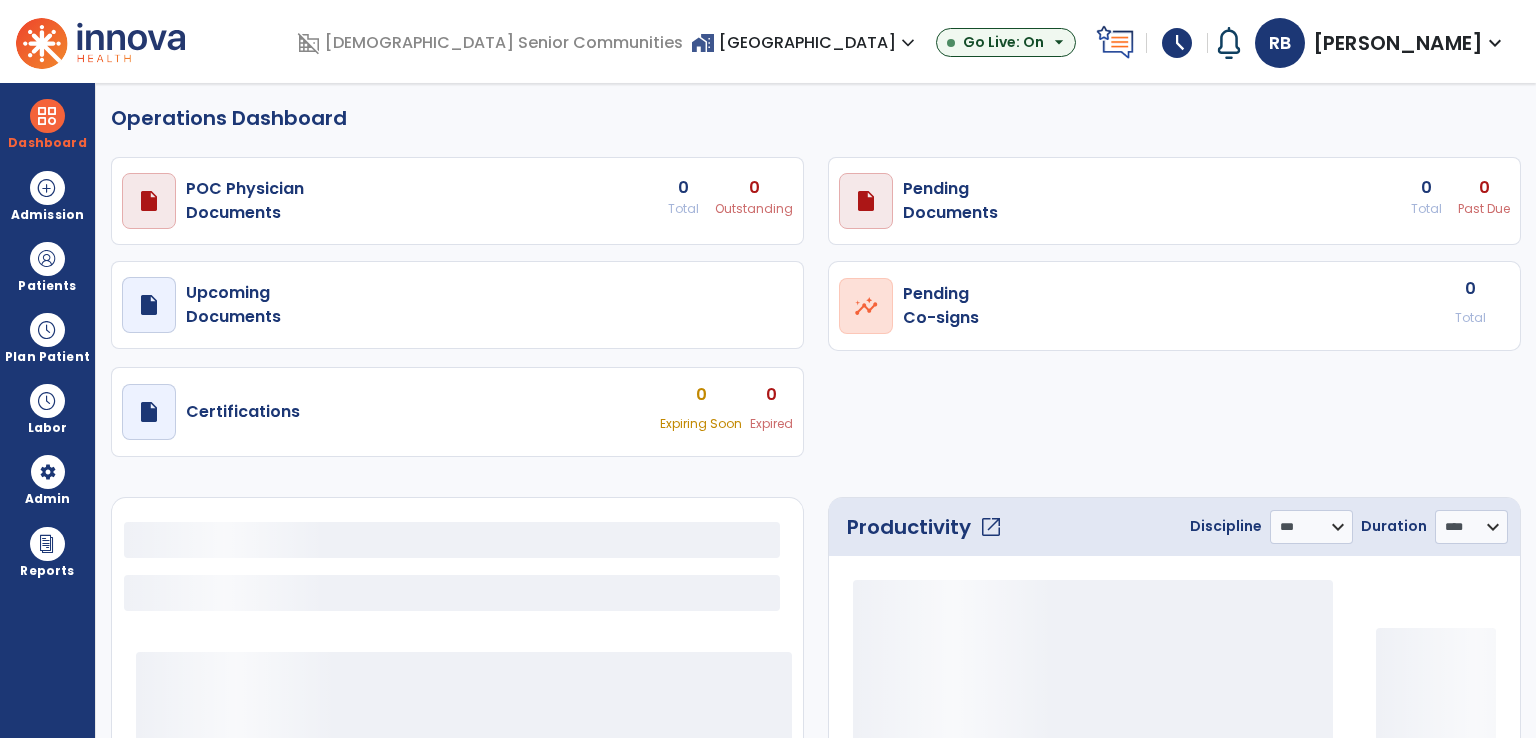 select on "***" 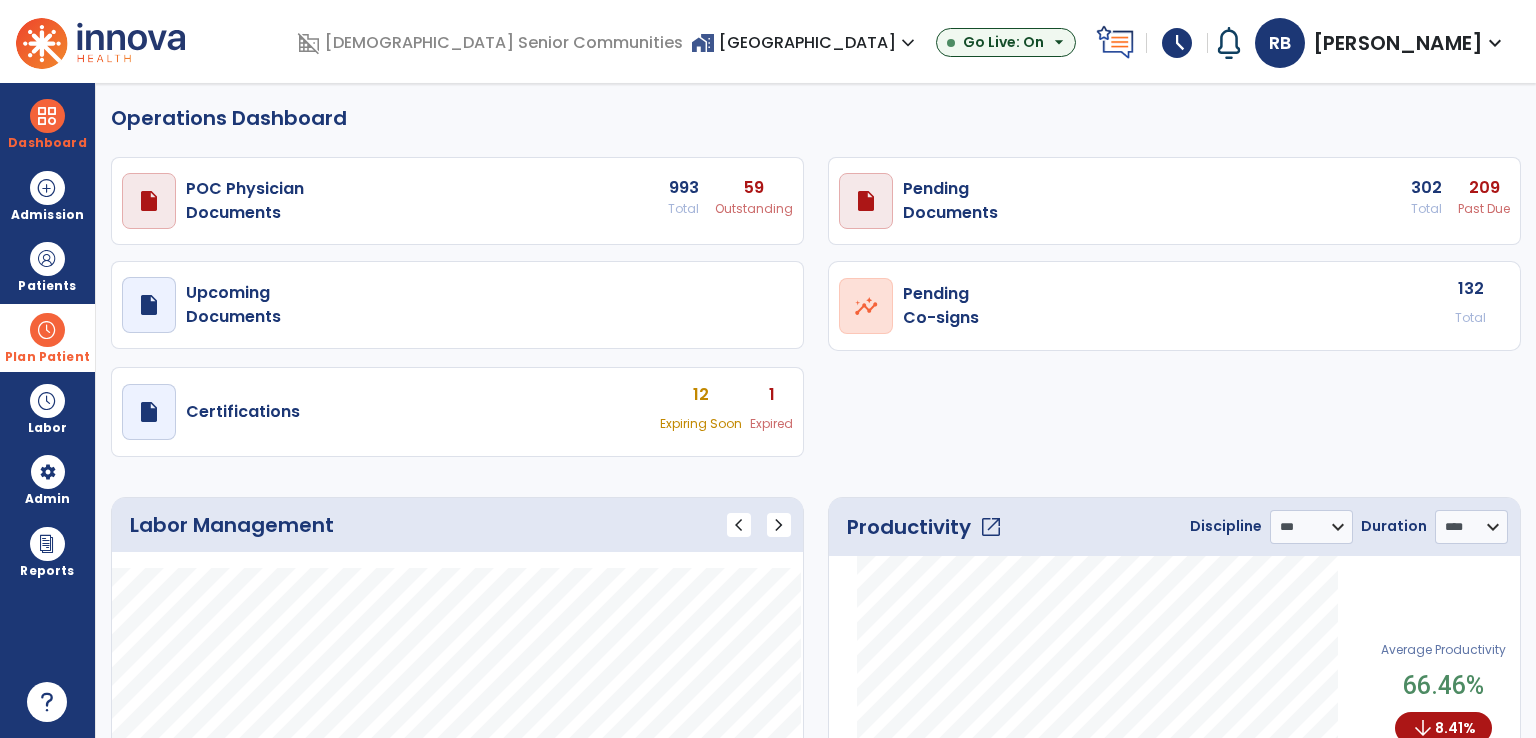 click at bounding box center [47, 330] 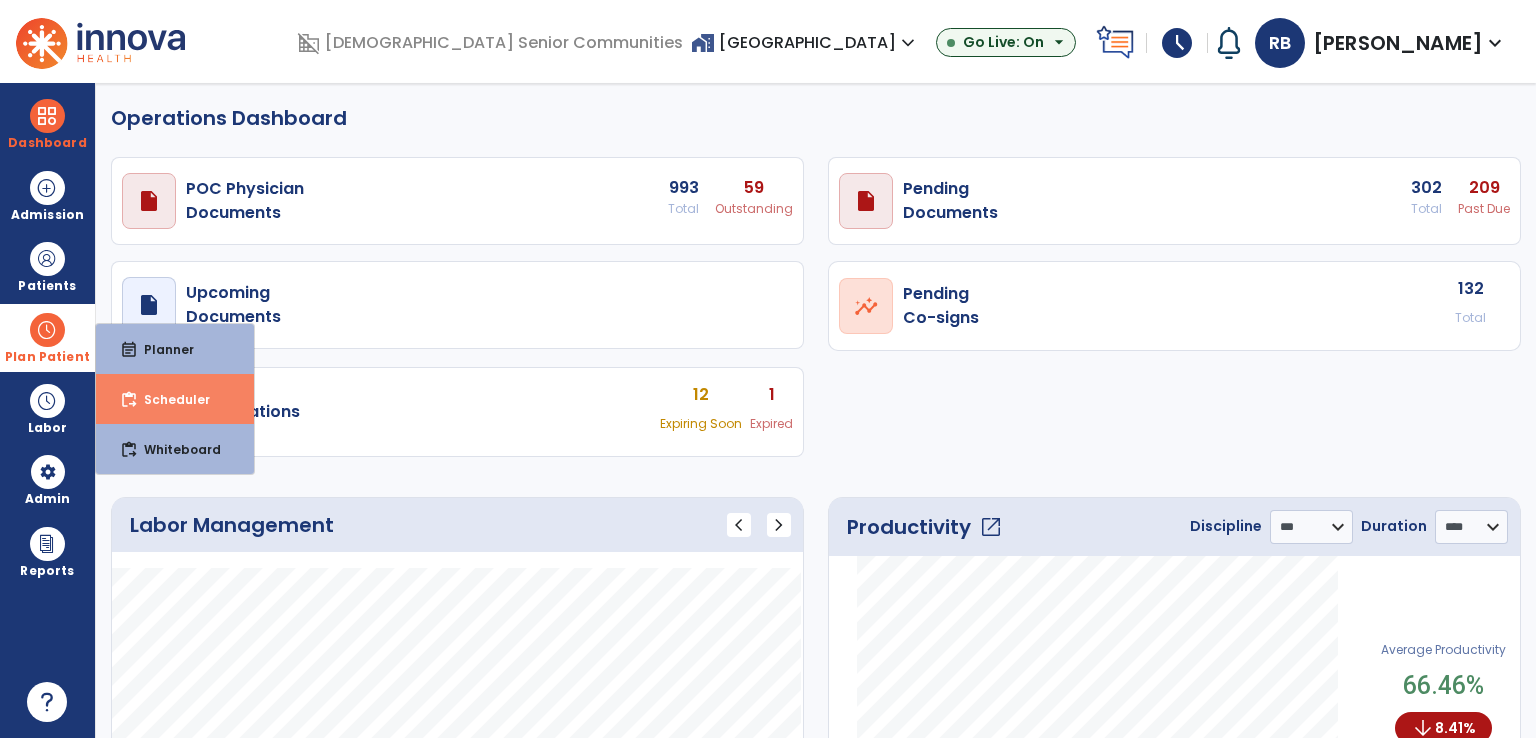 click on "Scheduler" at bounding box center (169, 399) 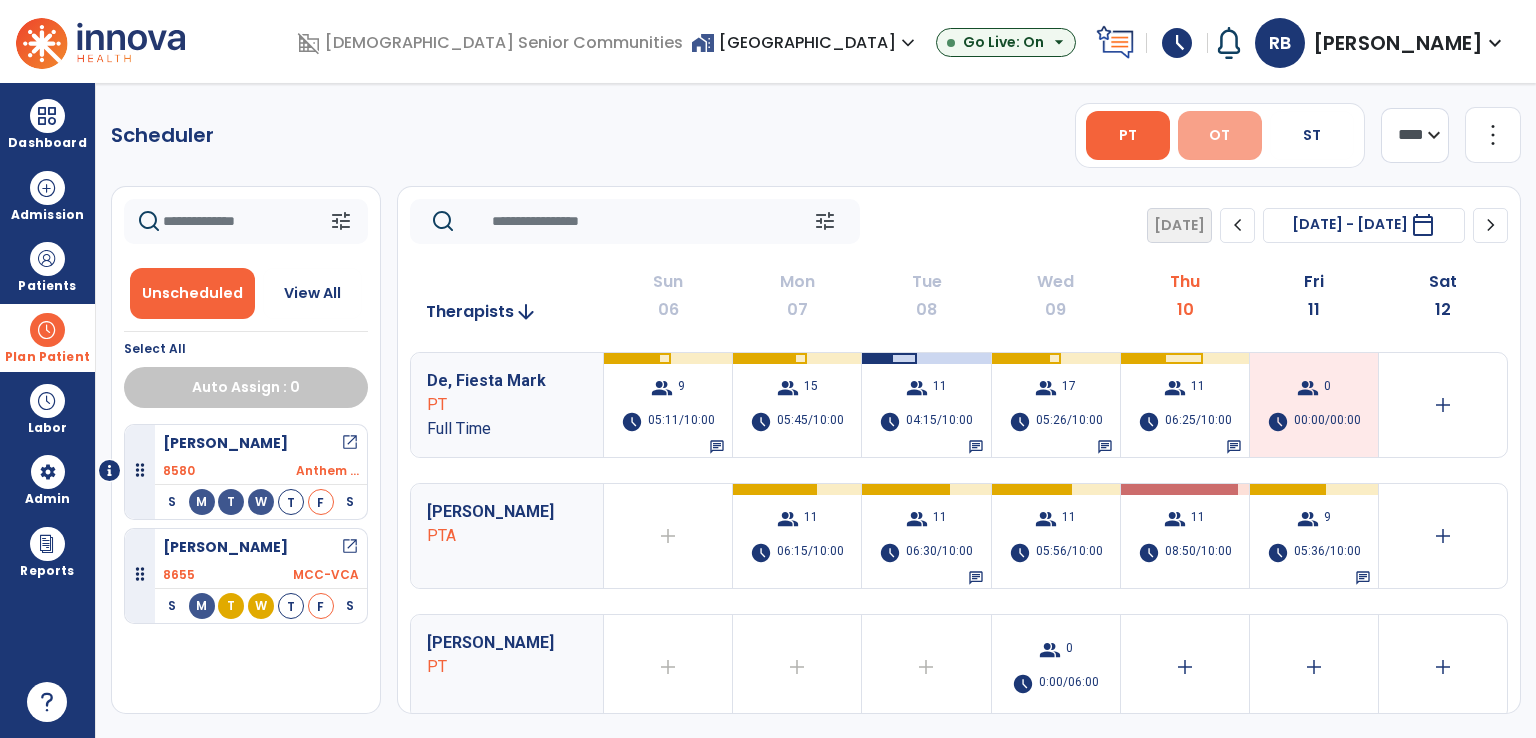 click on "OT" at bounding box center (1220, 135) 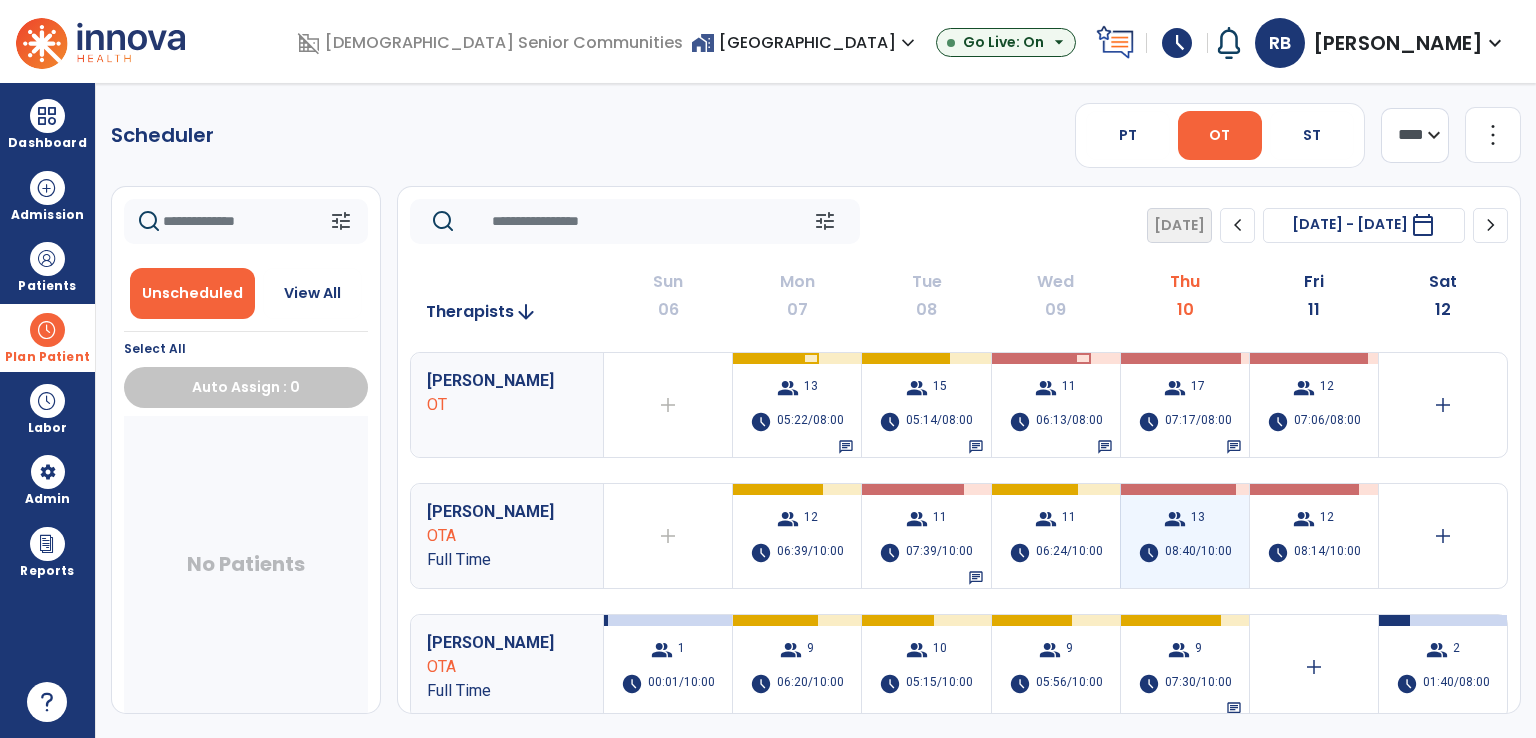 click on "group  13  schedule  08:40/10:00" at bounding box center (1185, 536) 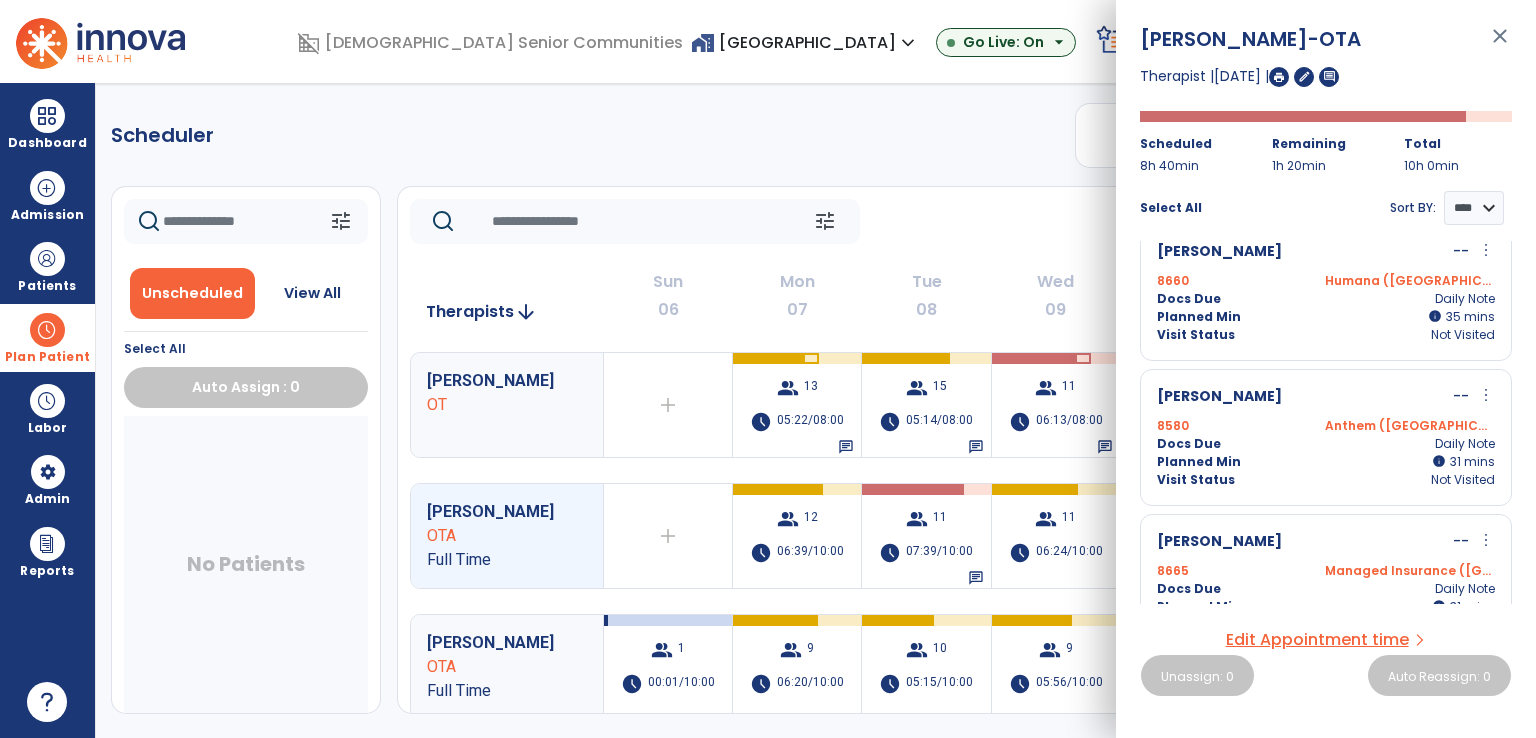 scroll, scrollTop: 900, scrollLeft: 0, axis: vertical 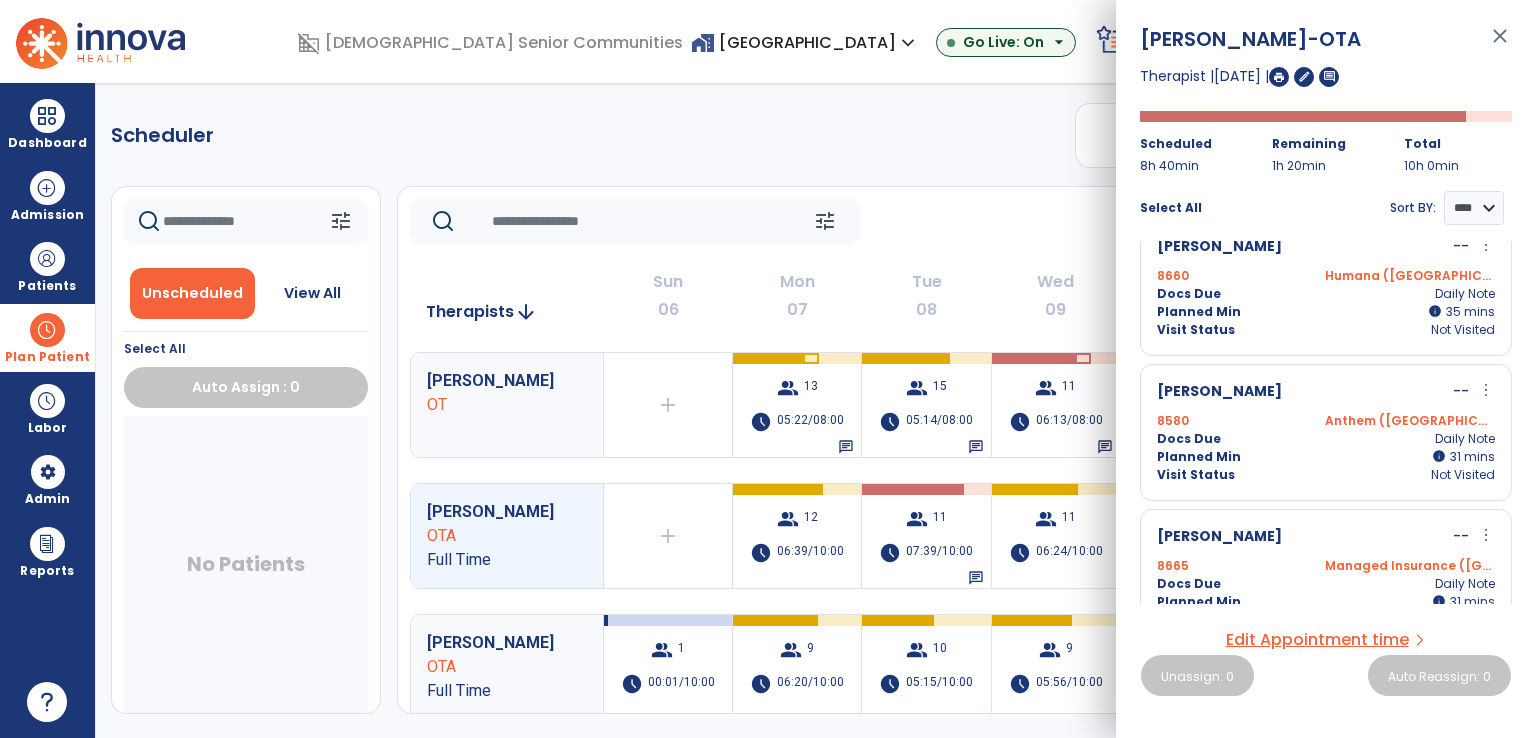 click on "more_vert" at bounding box center [1486, 535] 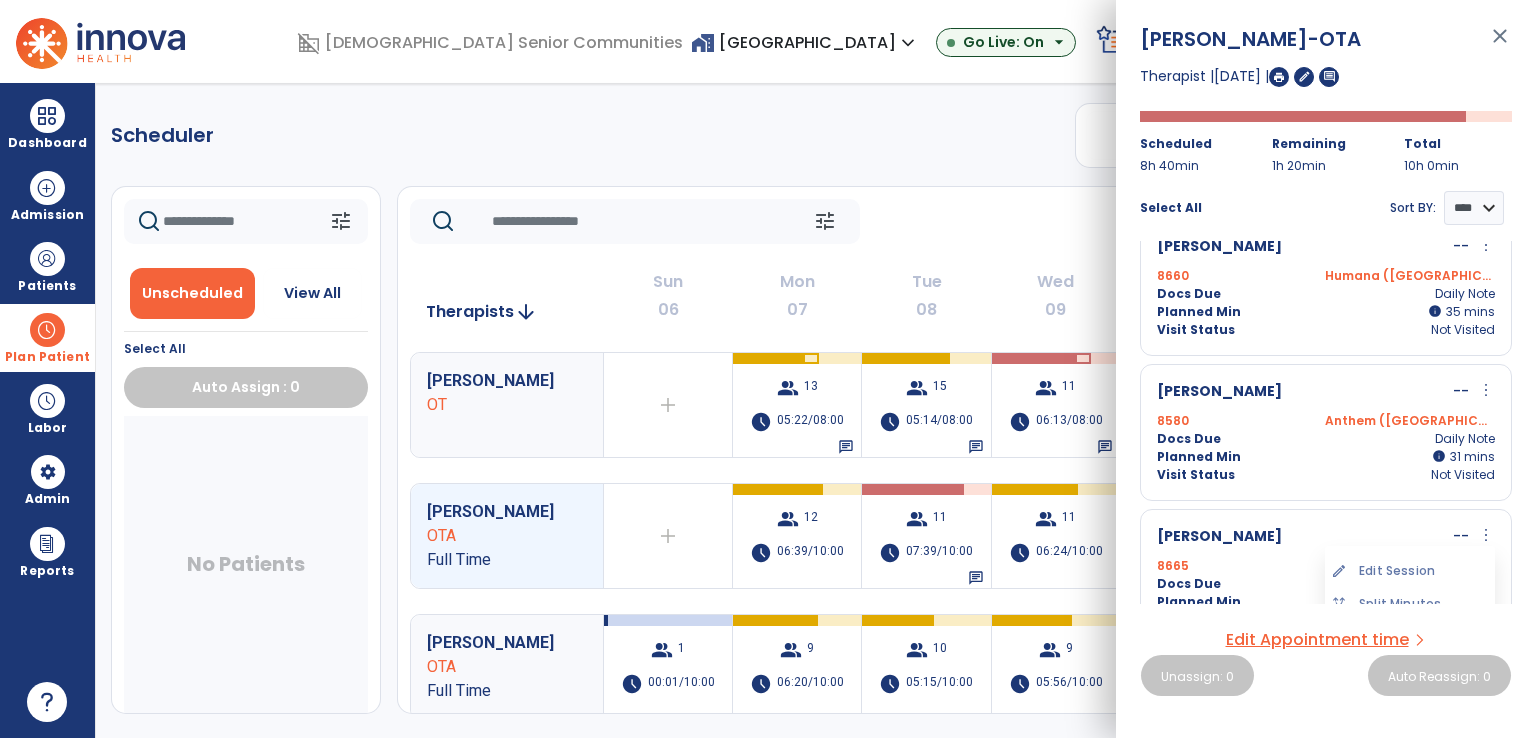 click on "edit   Edit Session" at bounding box center (1410, 571) 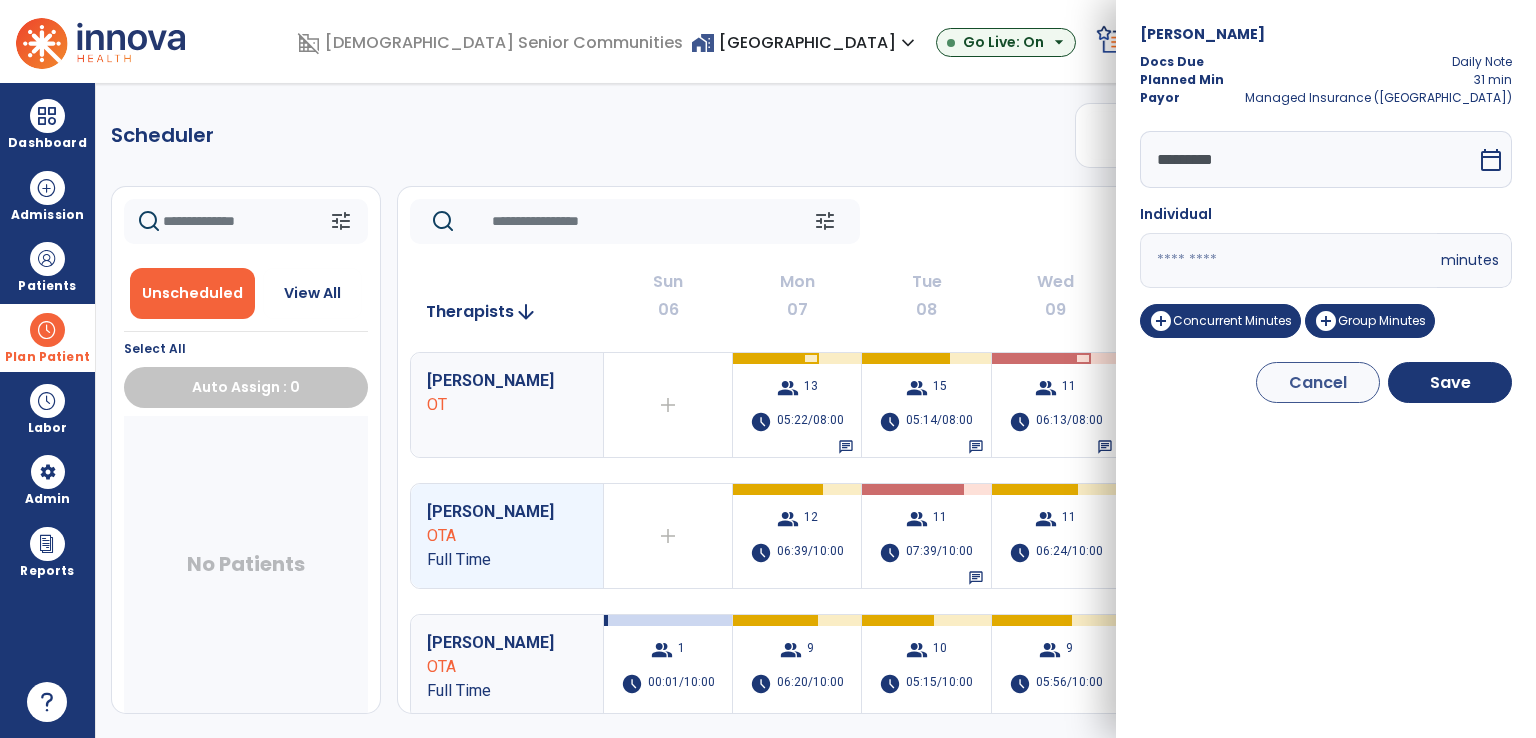 drag, startPoint x: 1188, startPoint y: 265, endPoint x: 1104, endPoint y: 265, distance: 84 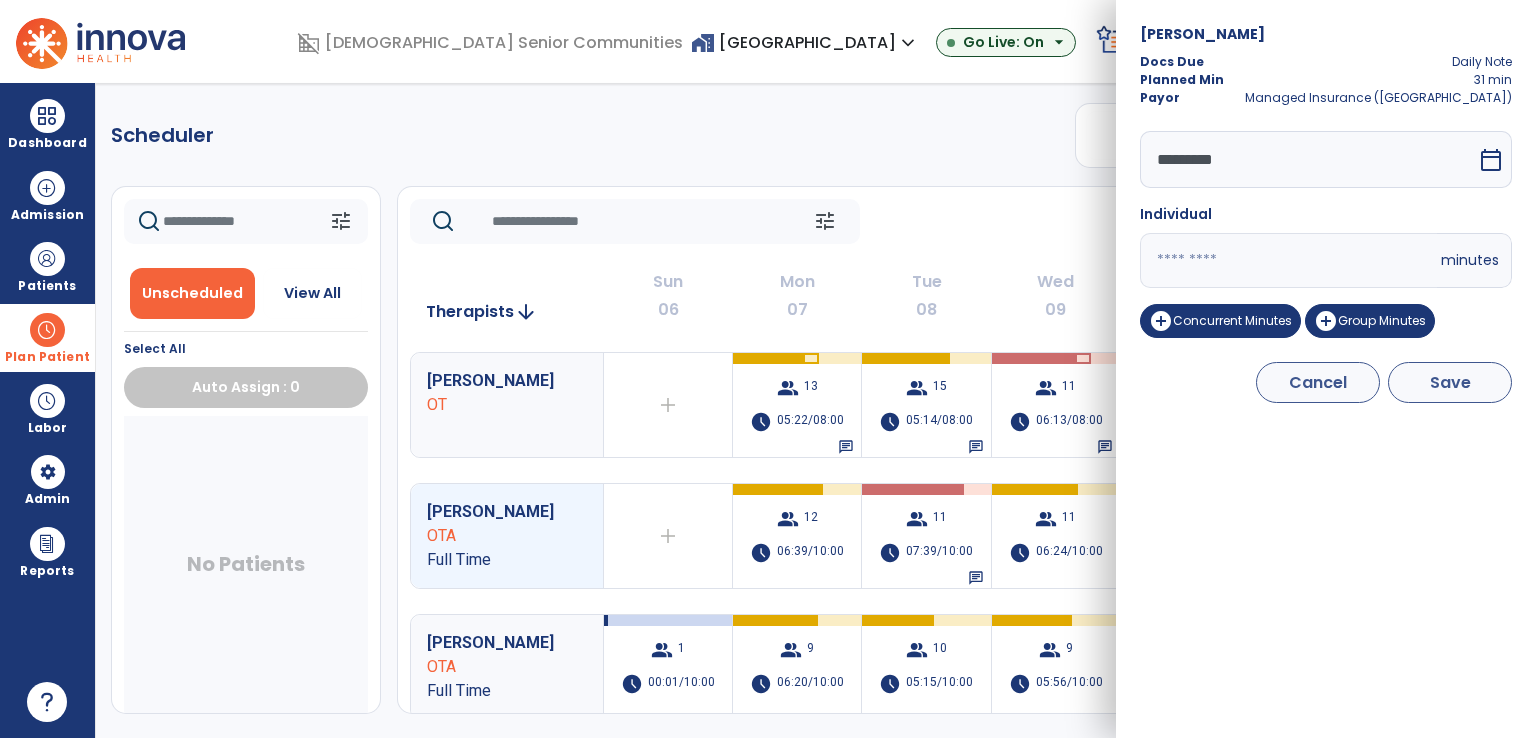 type on "*" 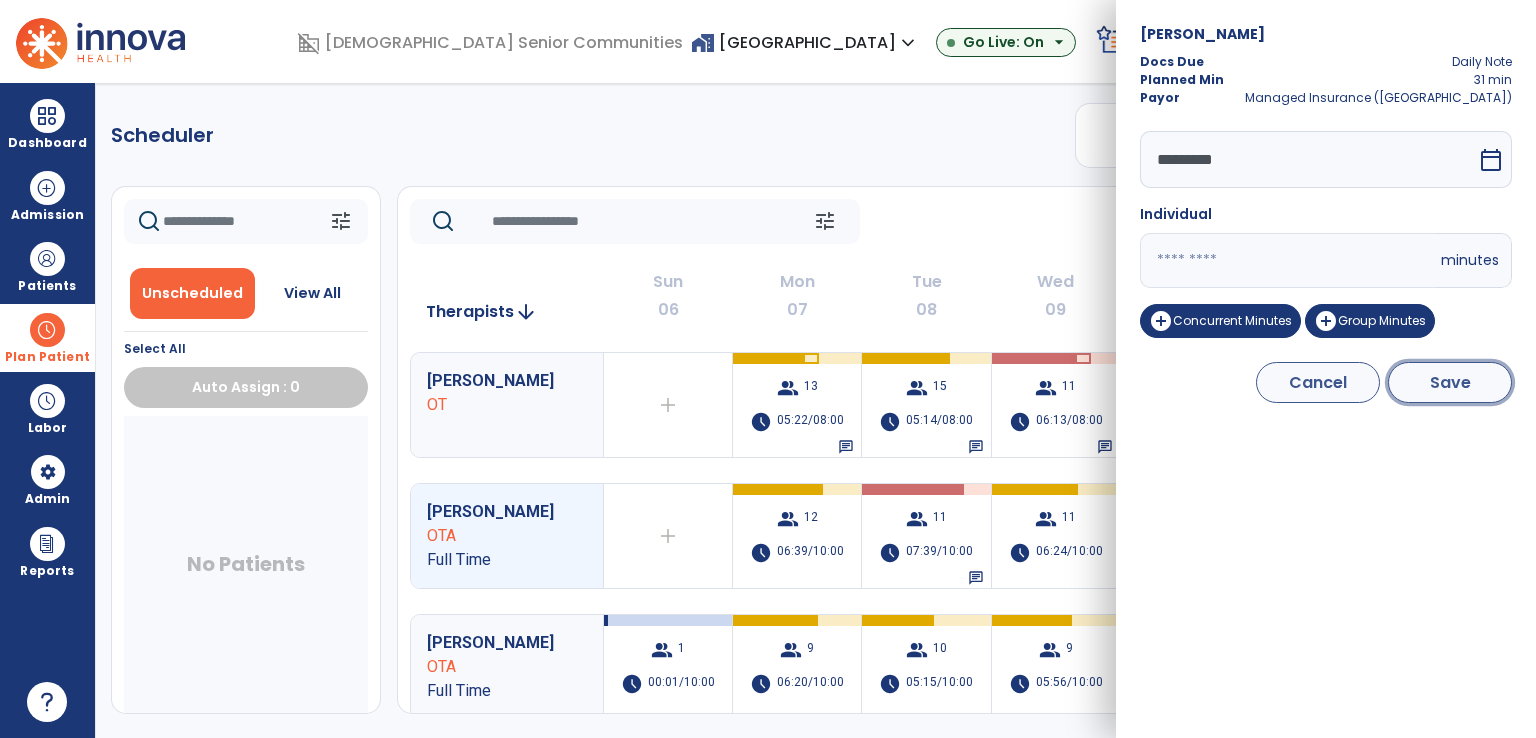 click on "Save" at bounding box center (1450, 382) 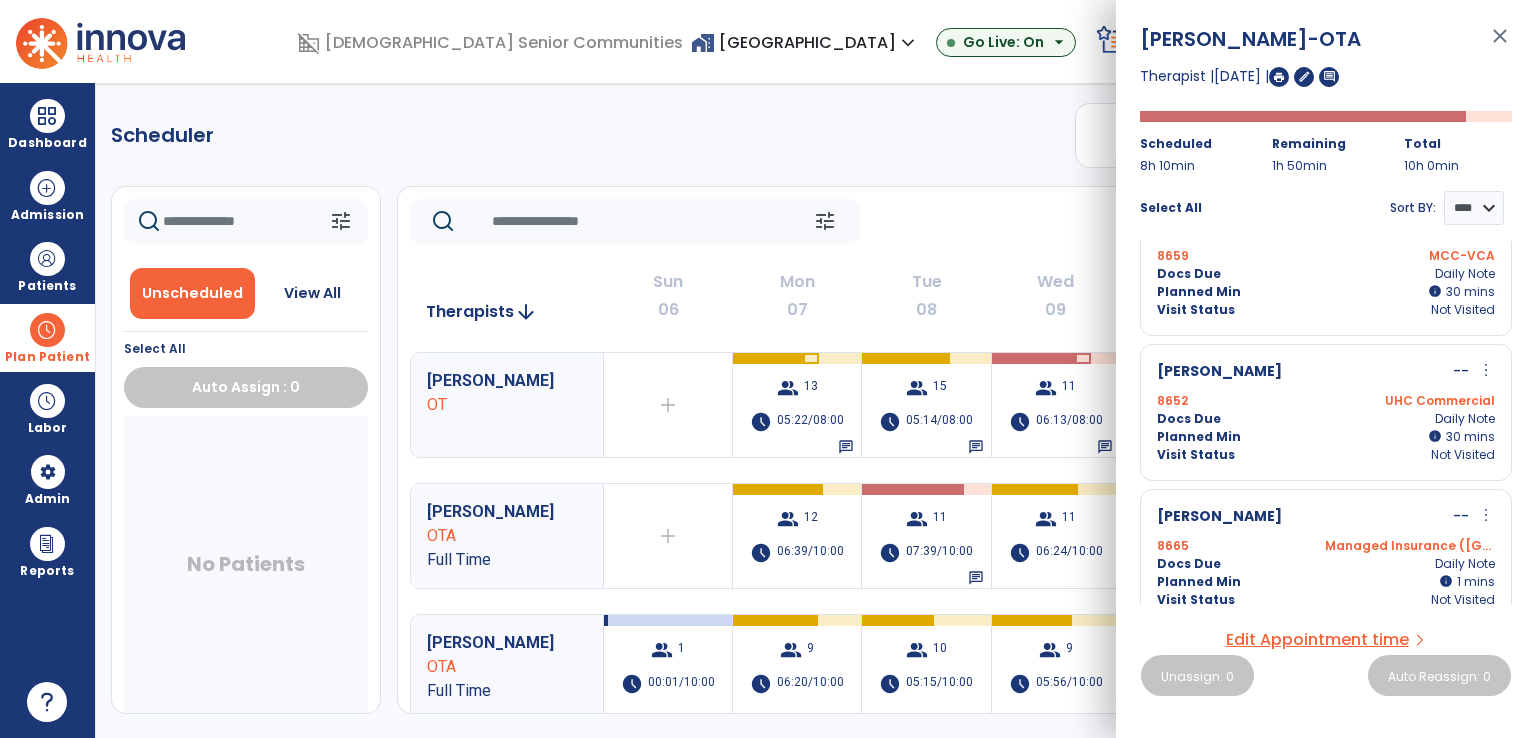 scroll, scrollTop: 1400, scrollLeft: 0, axis: vertical 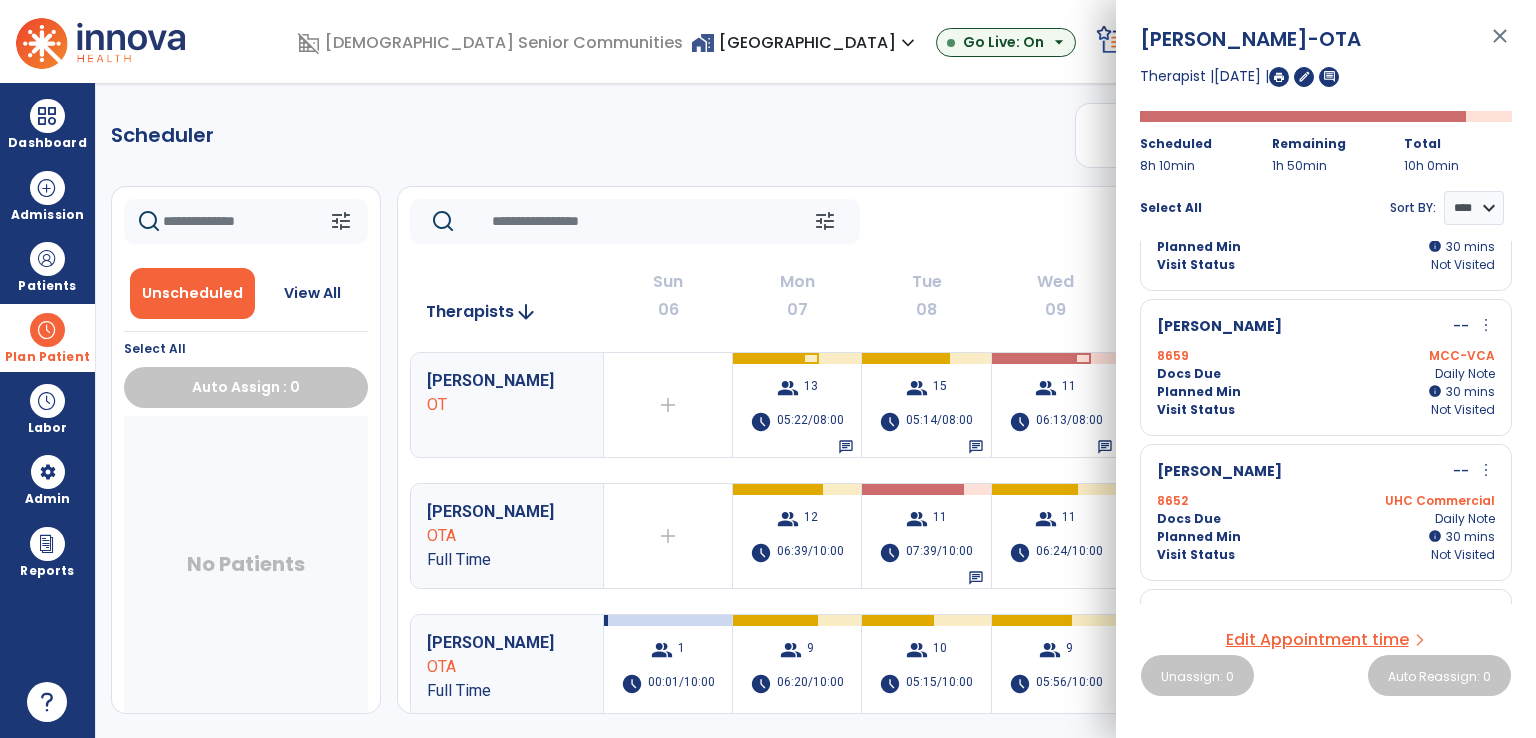 click on "more_vert" at bounding box center [1486, 325] 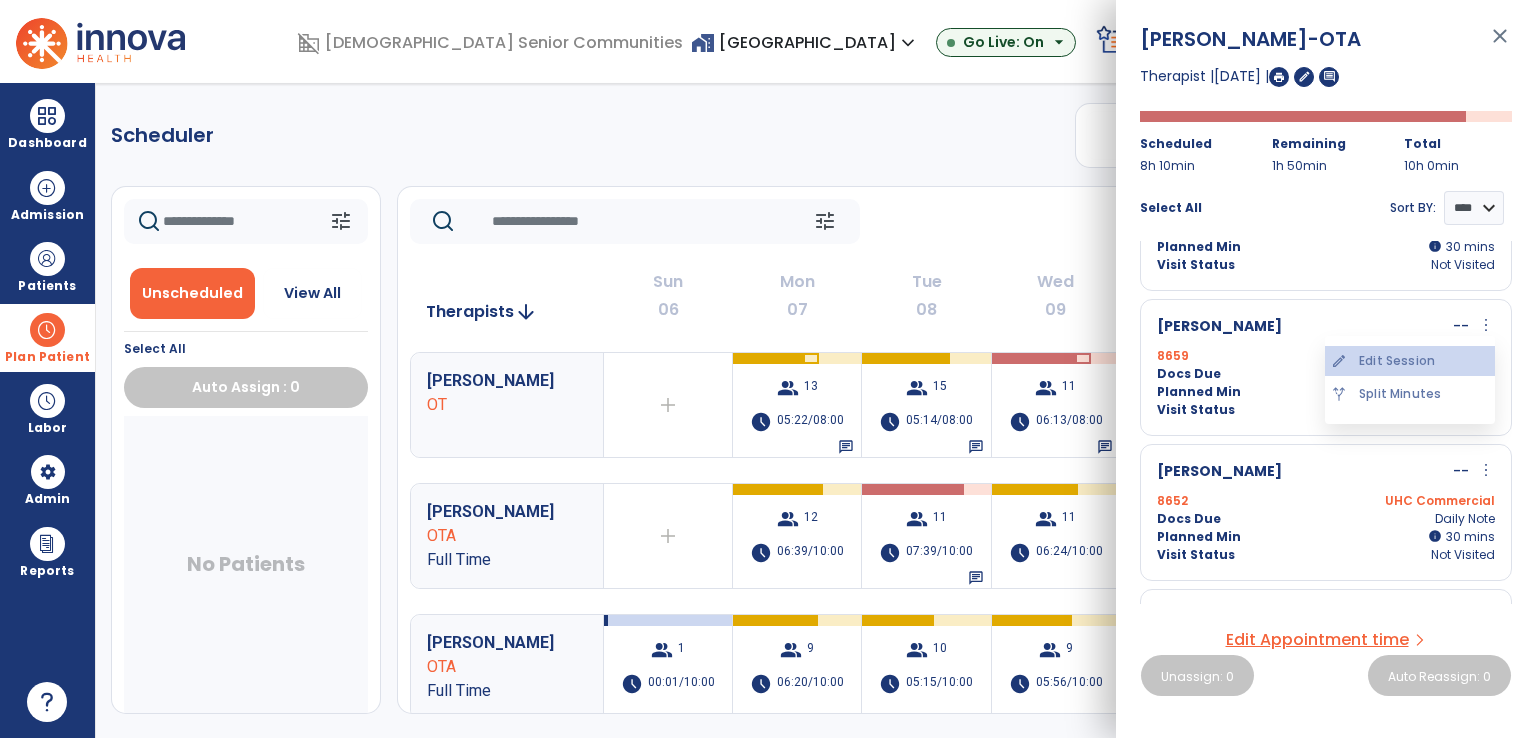 click on "edit   Edit Session" at bounding box center [1410, 361] 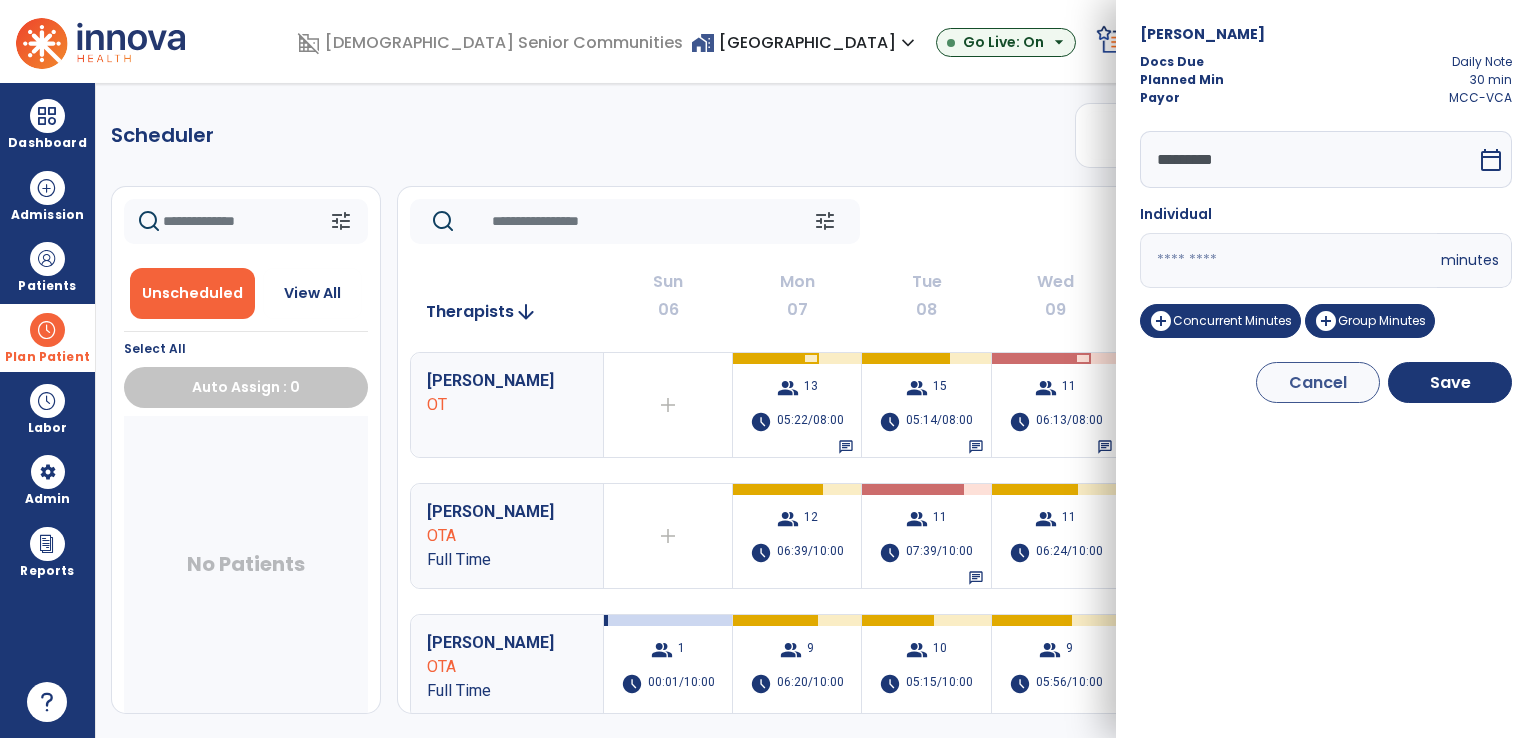 drag, startPoint x: 1200, startPoint y: 260, endPoint x: 1093, endPoint y: 269, distance: 107.37784 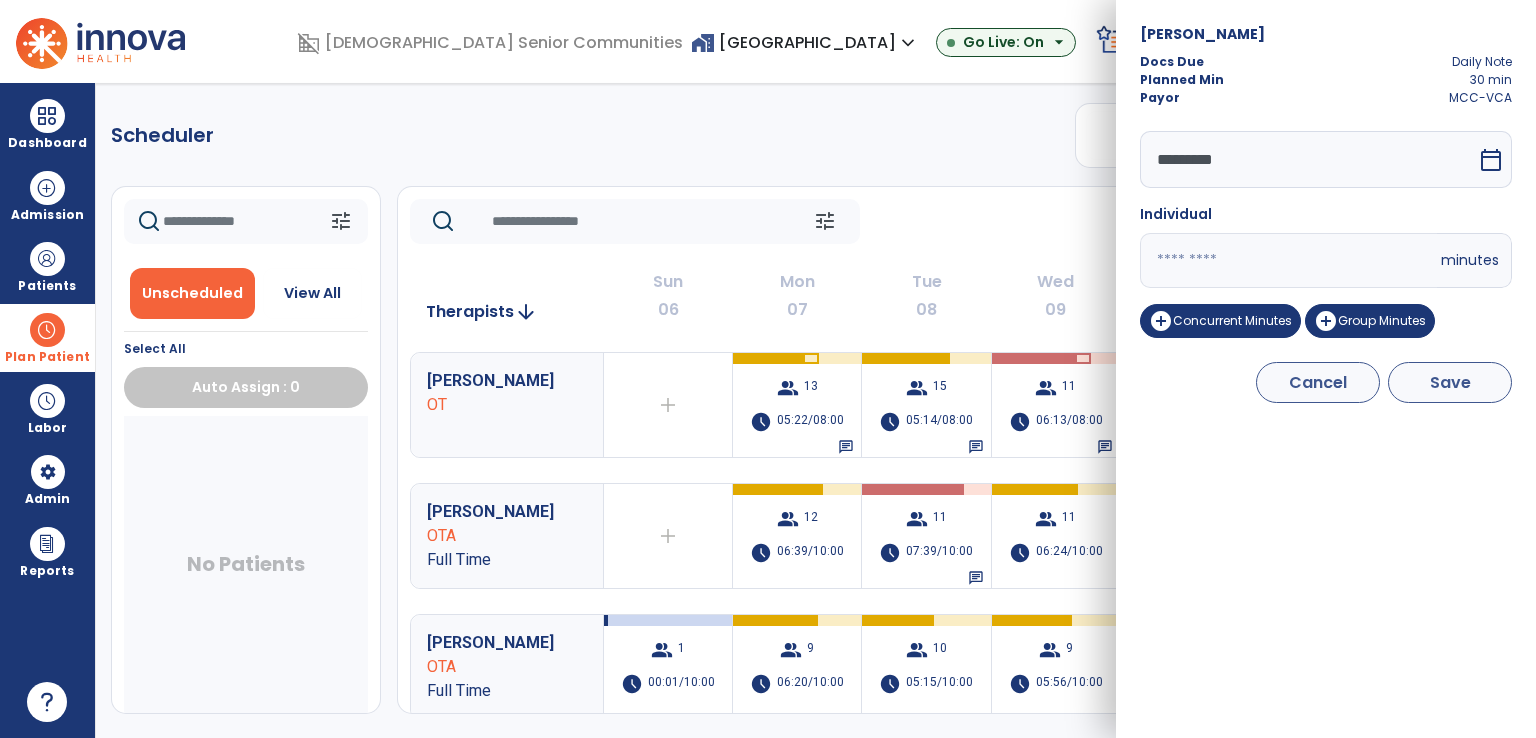 type on "*" 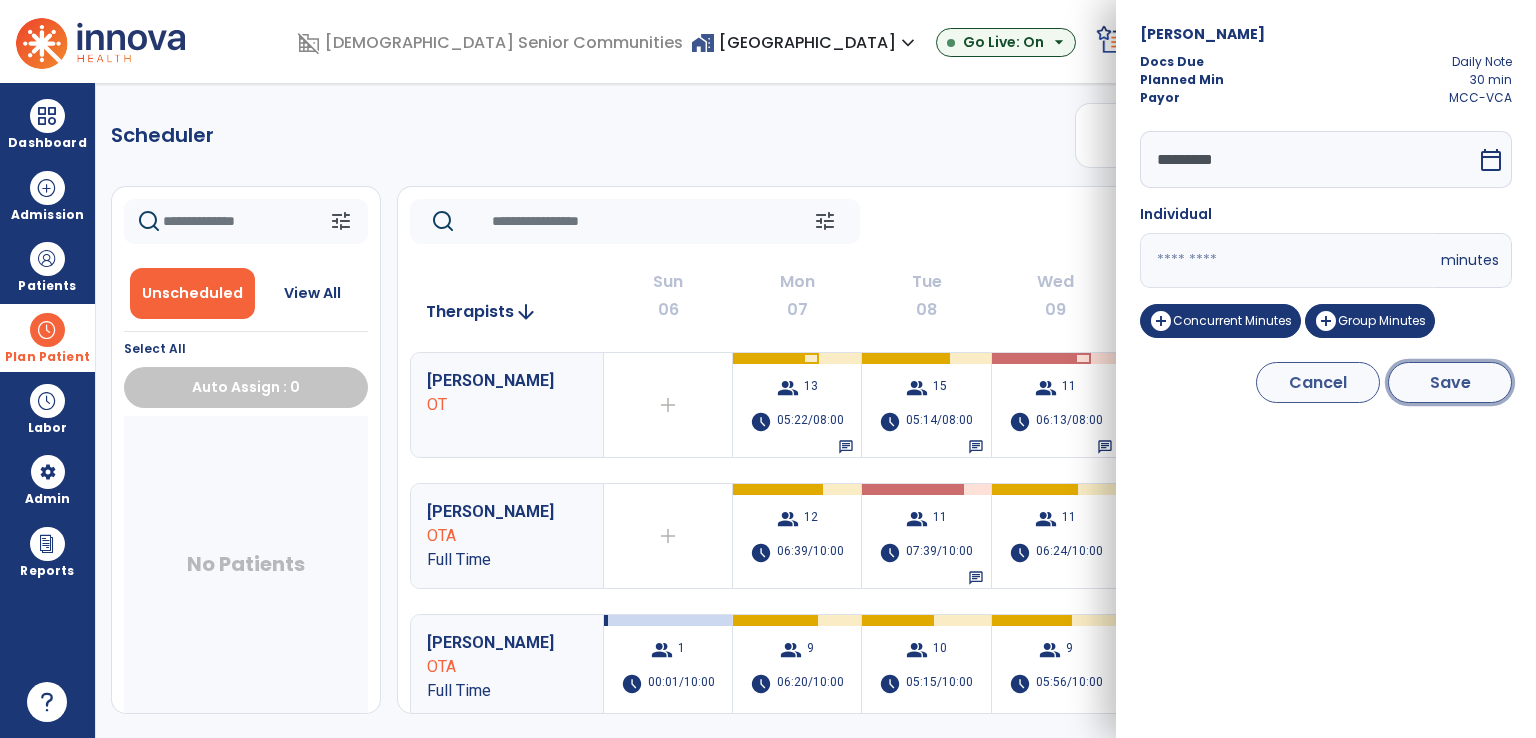 click on "Save" at bounding box center (1450, 382) 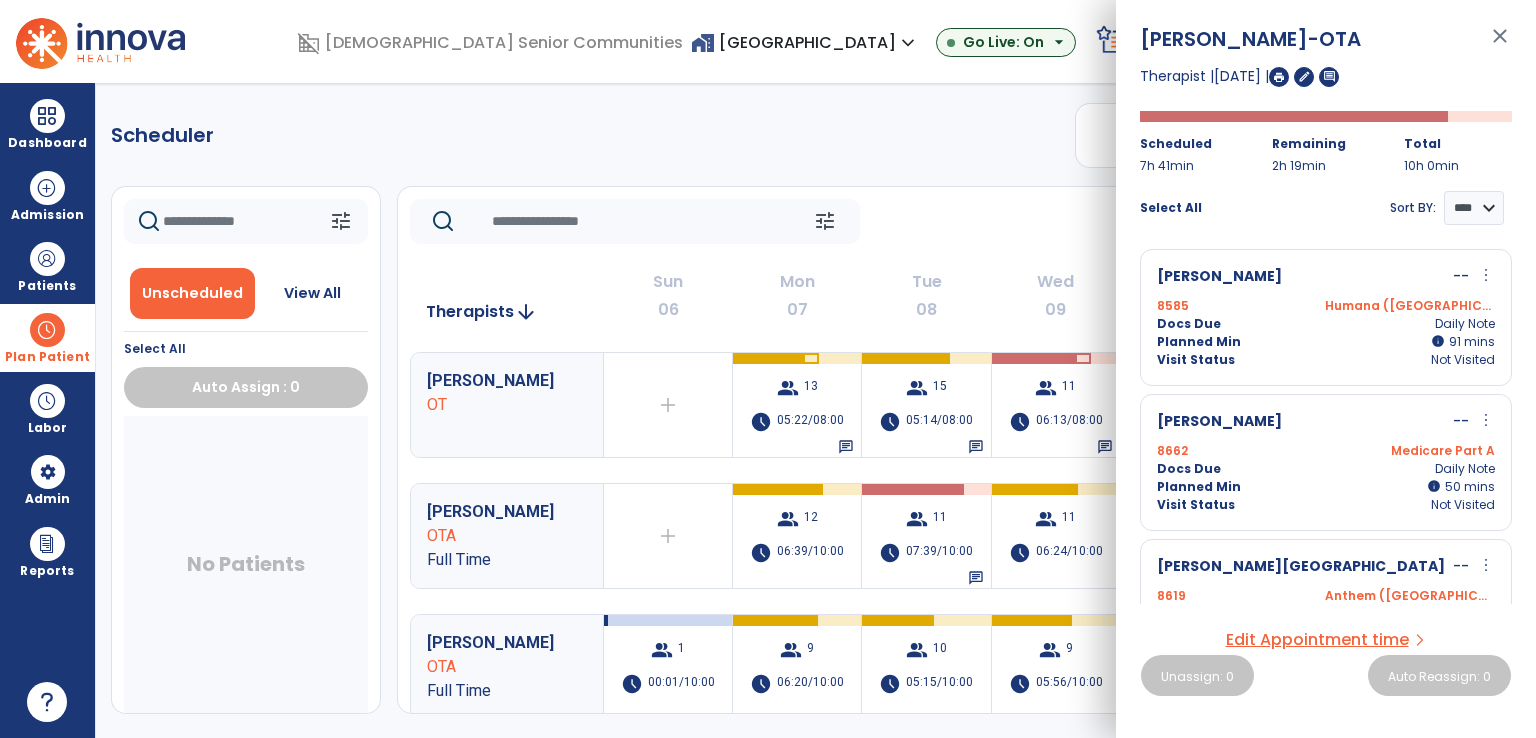 click on "close" at bounding box center [1500, 45] 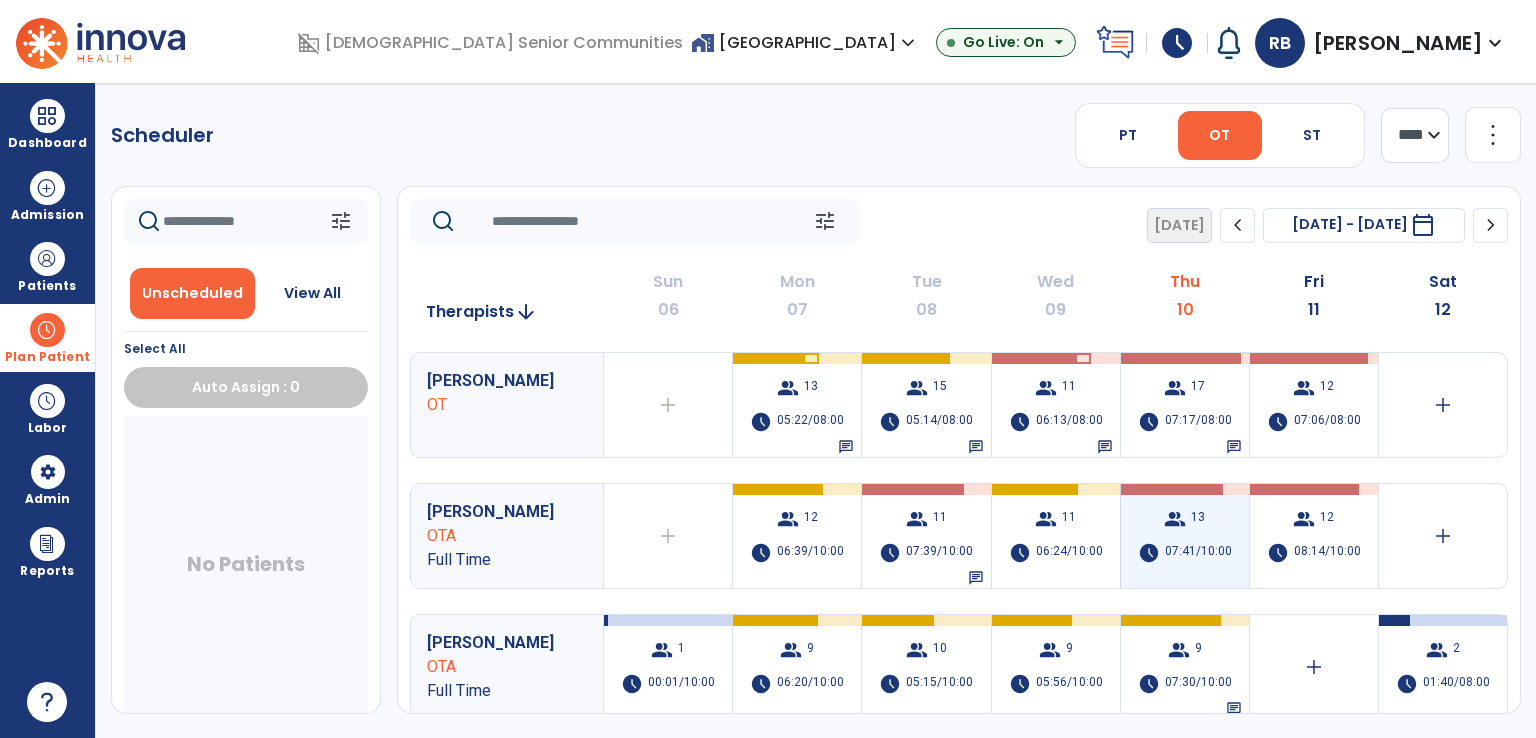 click on "group  13  schedule  07:41/10:00" at bounding box center [1185, 536] 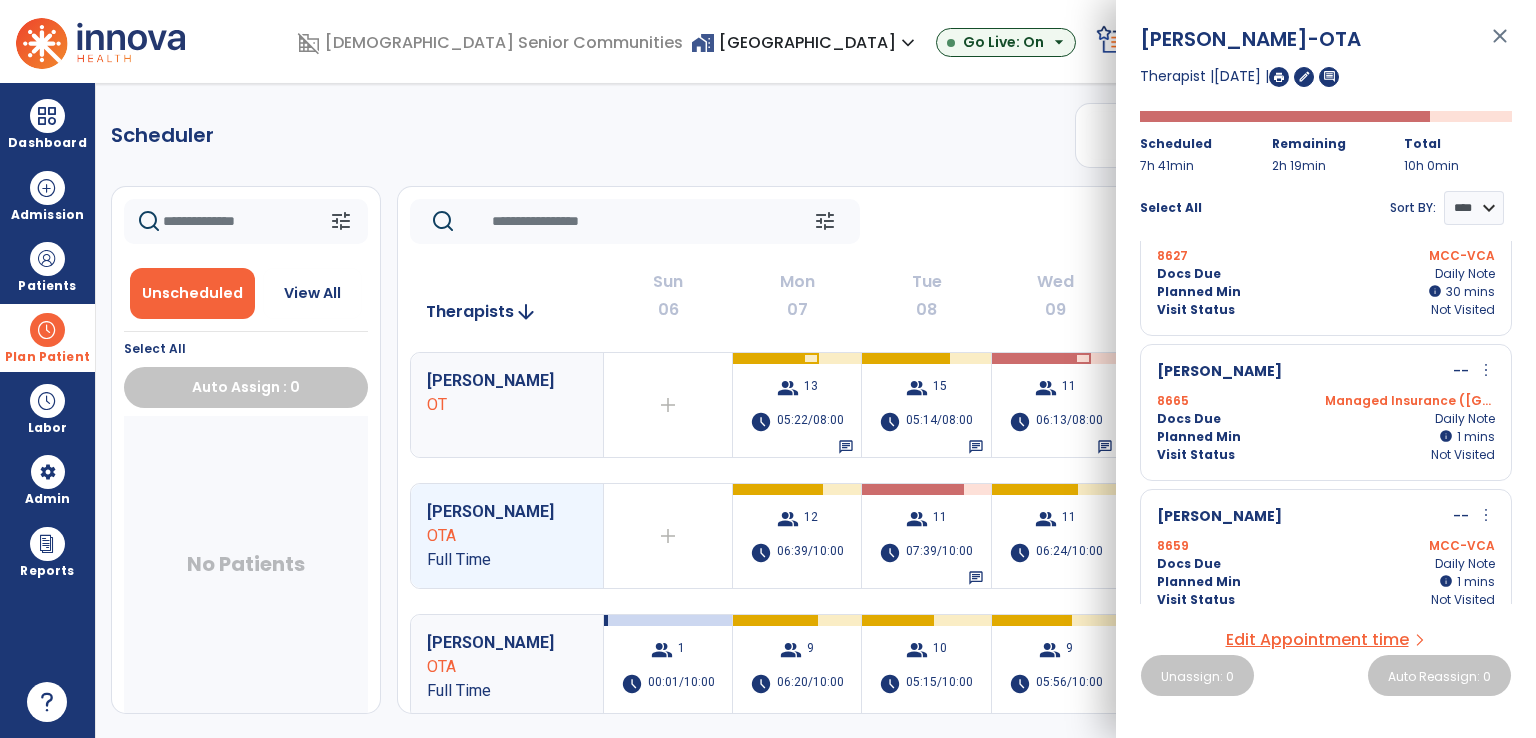 scroll, scrollTop: 1514, scrollLeft: 0, axis: vertical 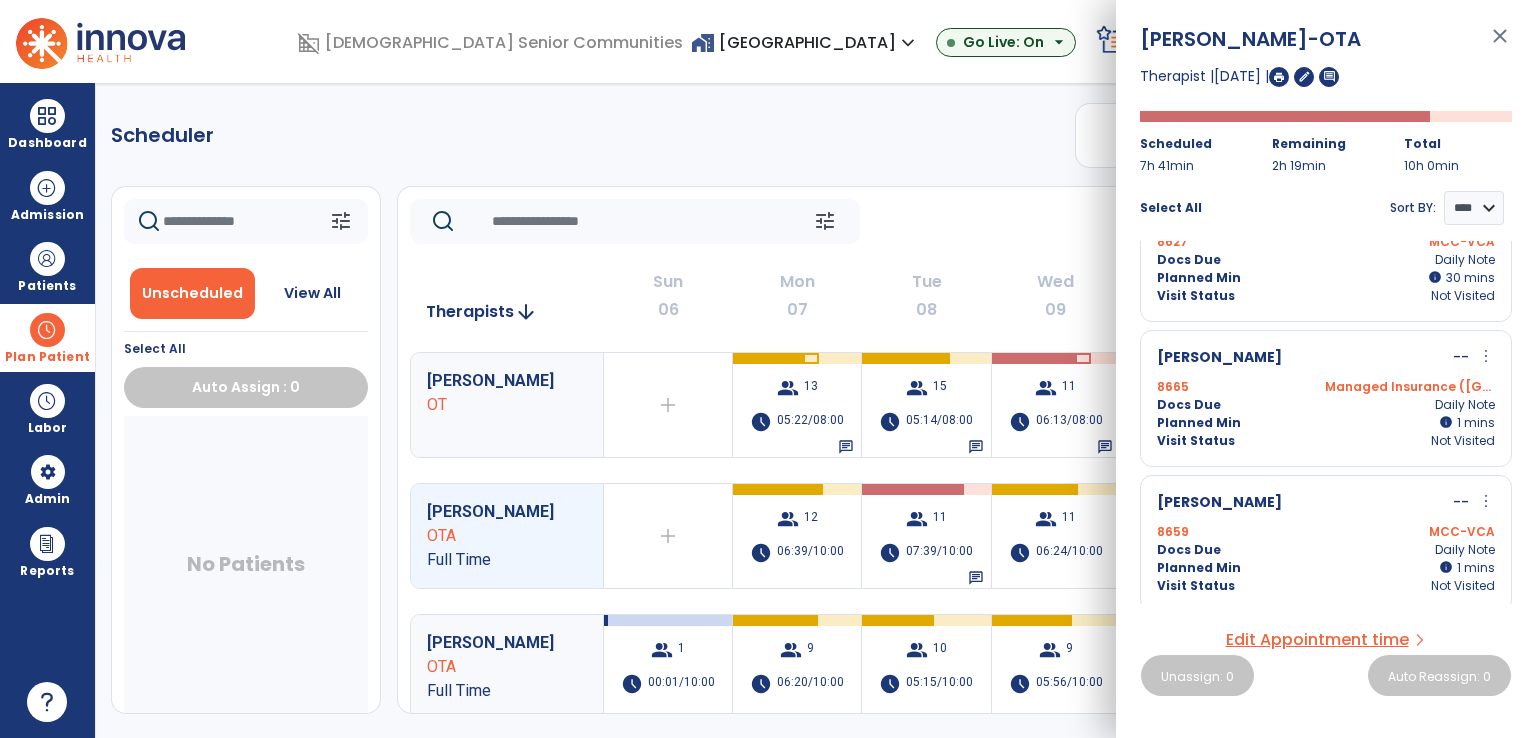 click on "Planned Min  info   1 I 1 mins" at bounding box center (1326, 423) 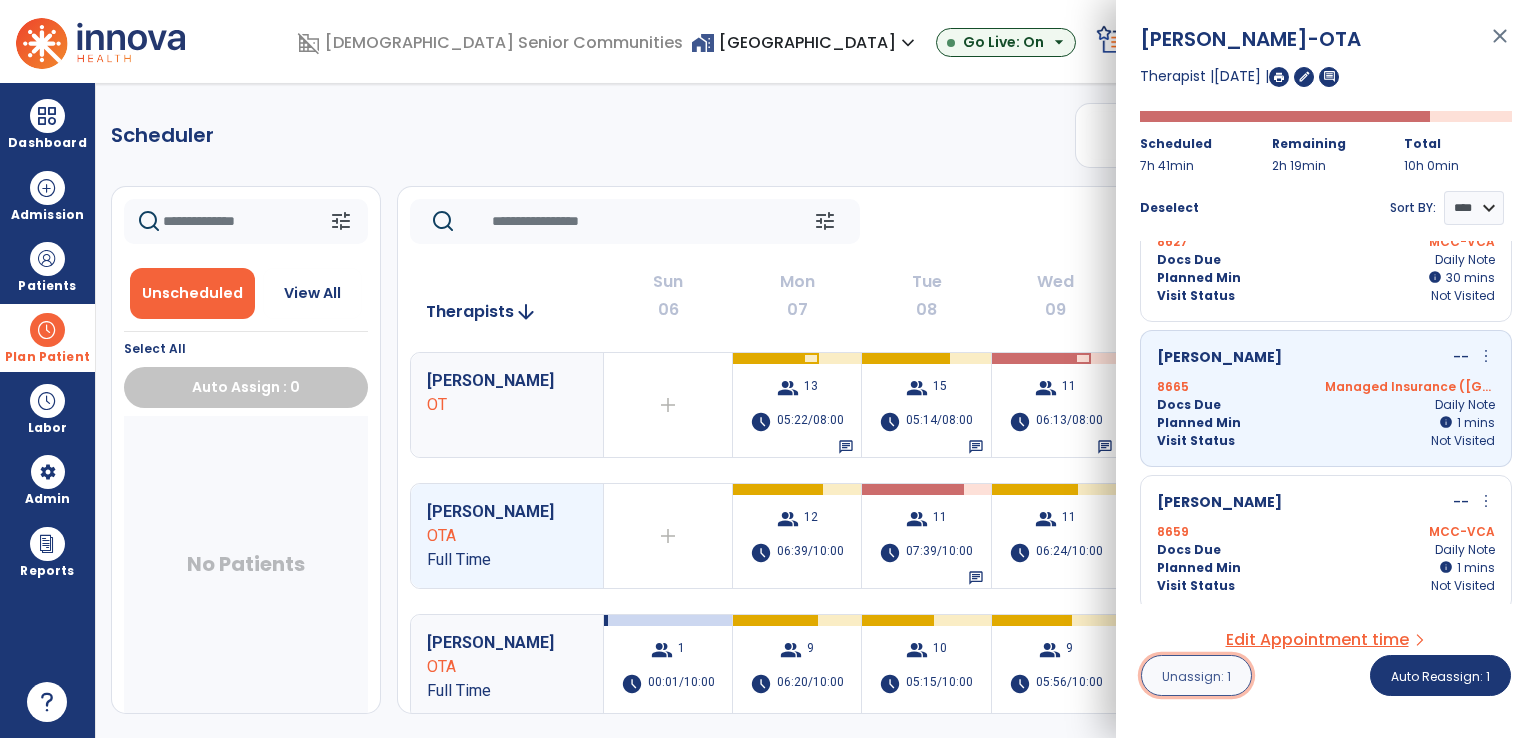 click on "Unassign: 1" at bounding box center [1196, 676] 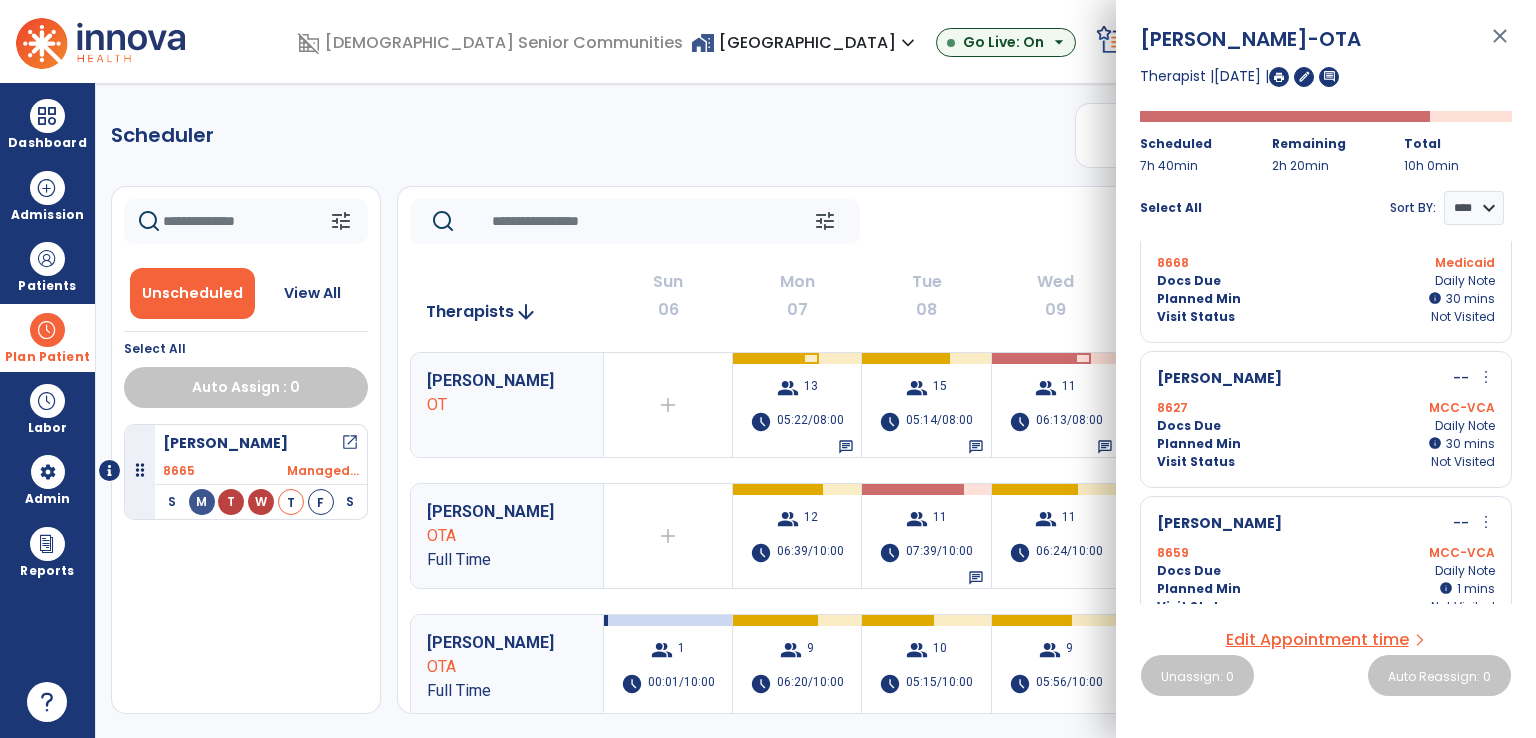 scroll, scrollTop: 1370, scrollLeft: 0, axis: vertical 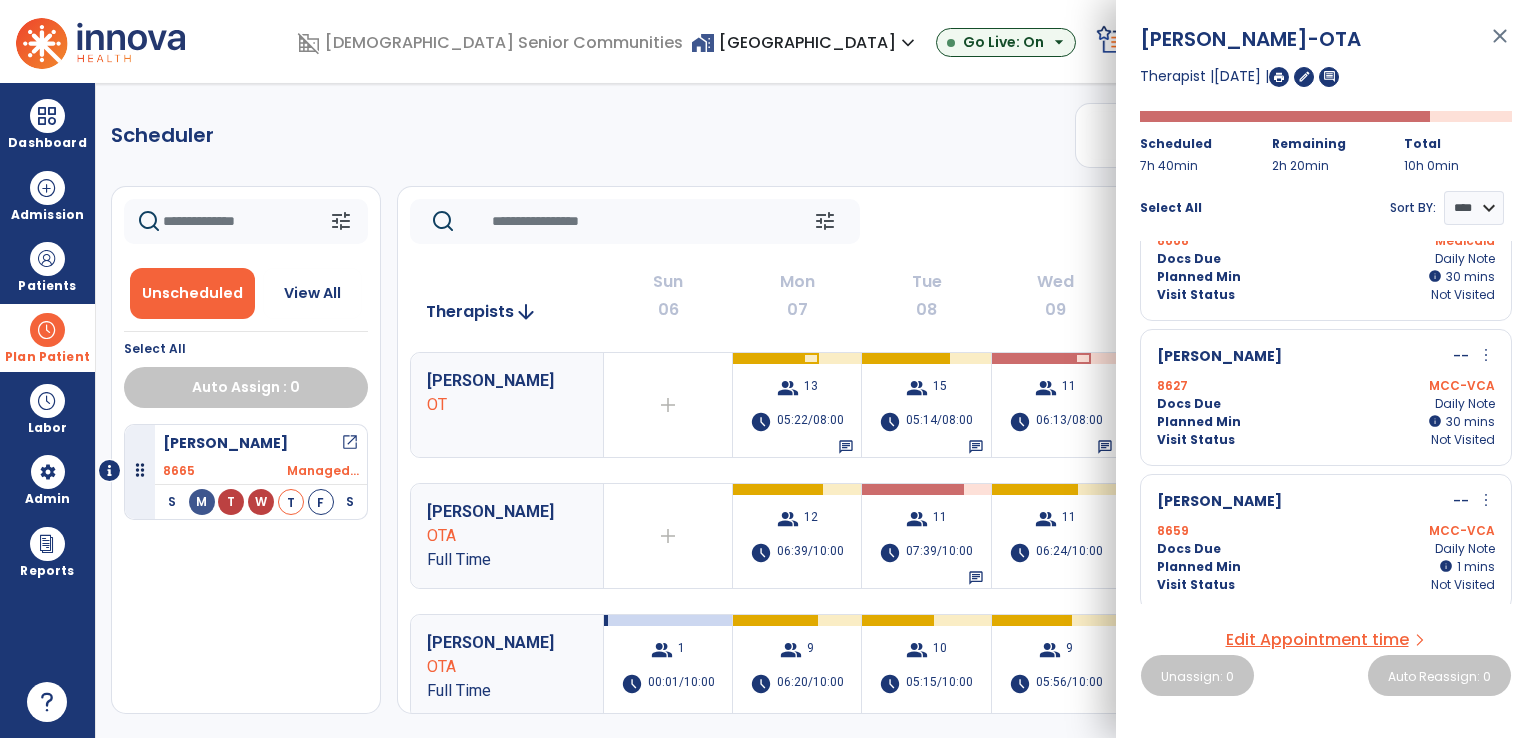 click on "Docs Due Daily Note" at bounding box center [1326, 549] 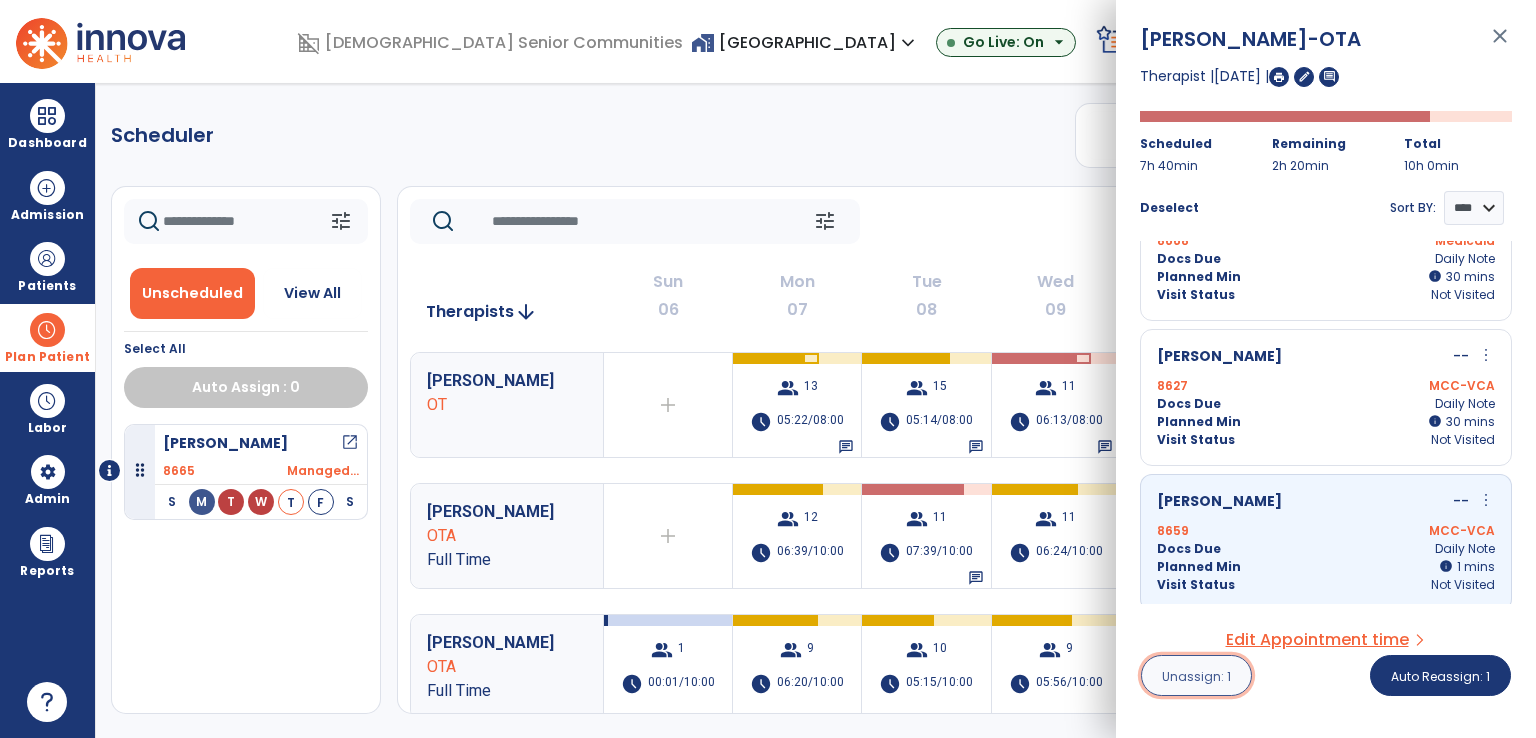 click on "Unassign: 1" at bounding box center [1196, 676] 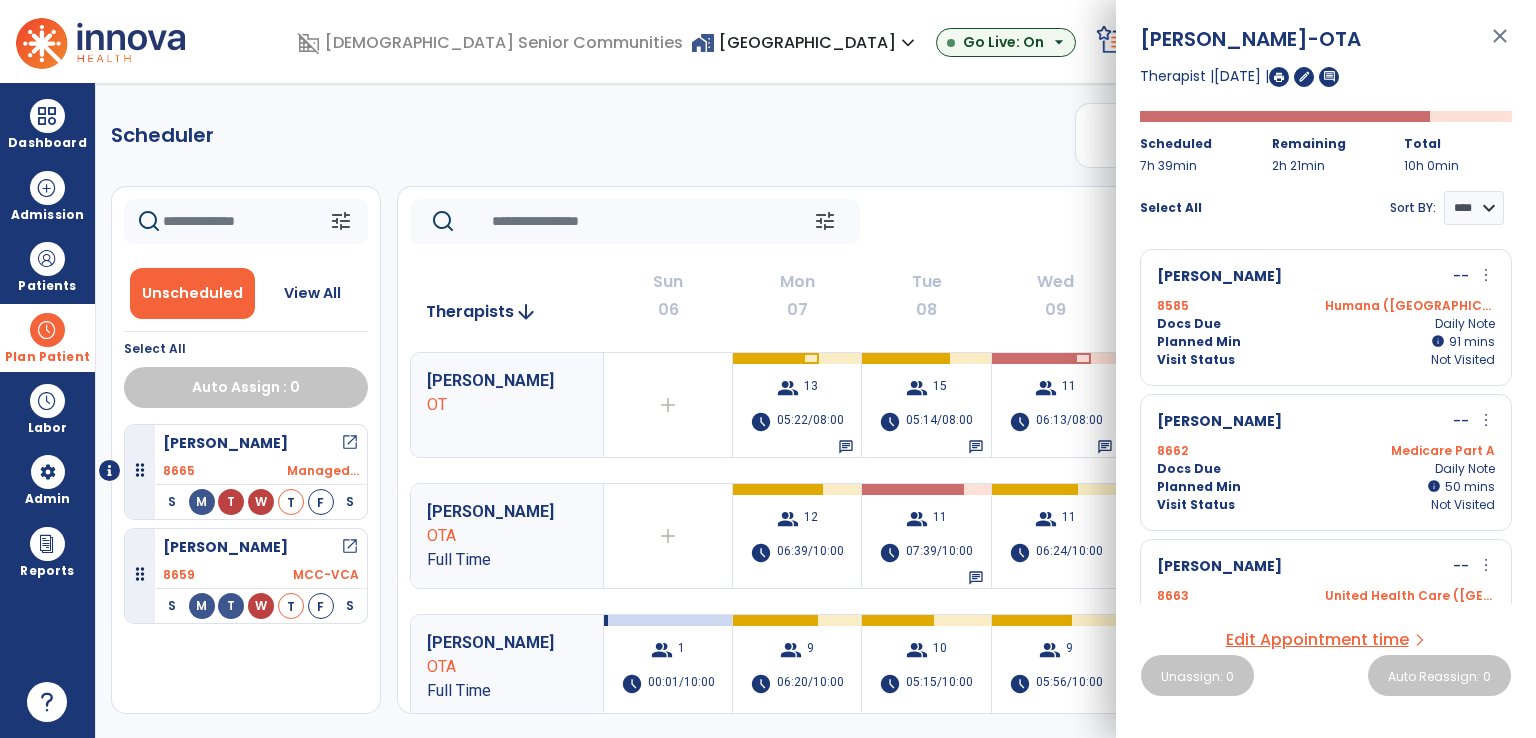 click on "close" at bounding box center (1500, 45) 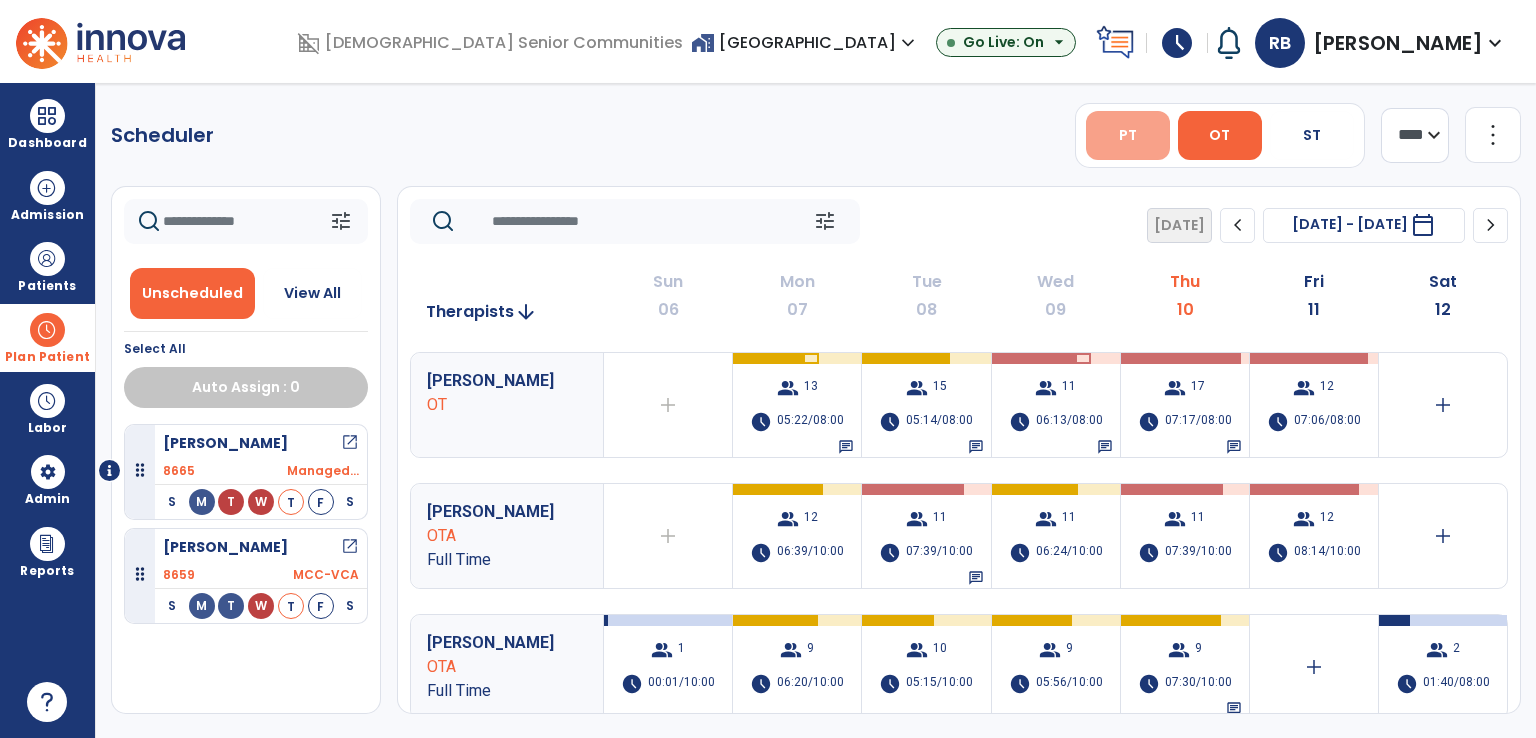 click on "PT" at bounding box center [1128, 135] 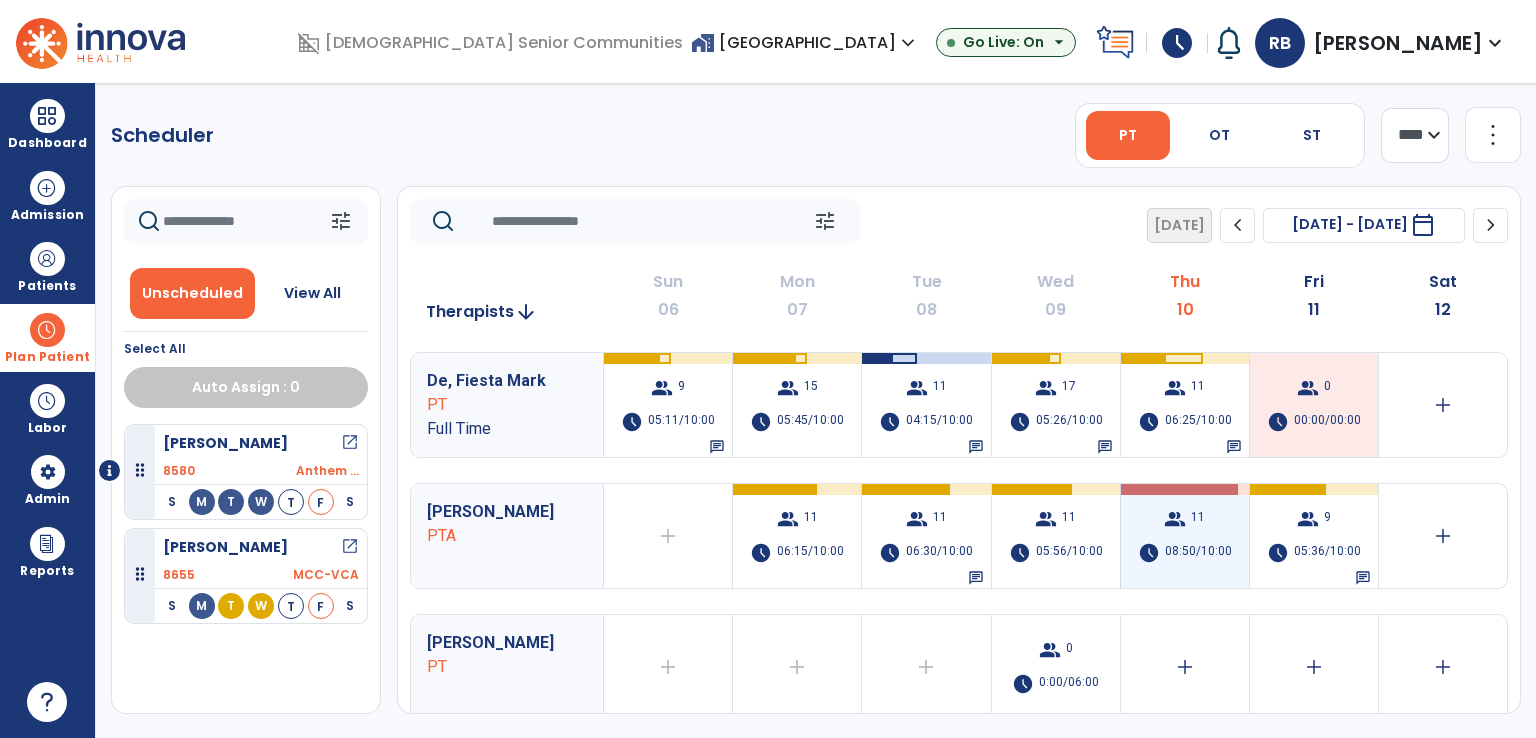 click on "group  11  schedule  08:50/10:00" at bounding box center (1185, 536) 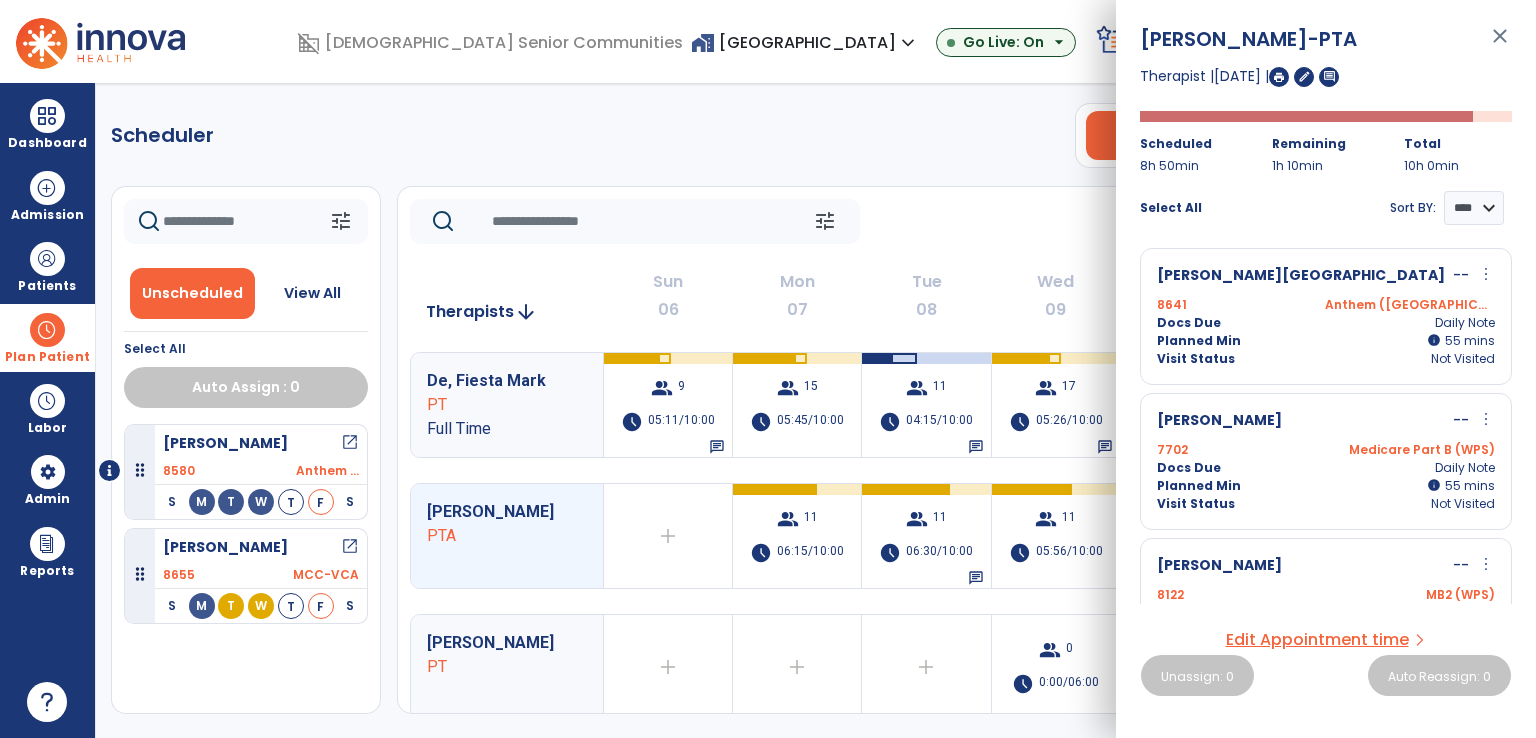 scroll, scrollTop: 0, scrollLeft: 0, axis: both 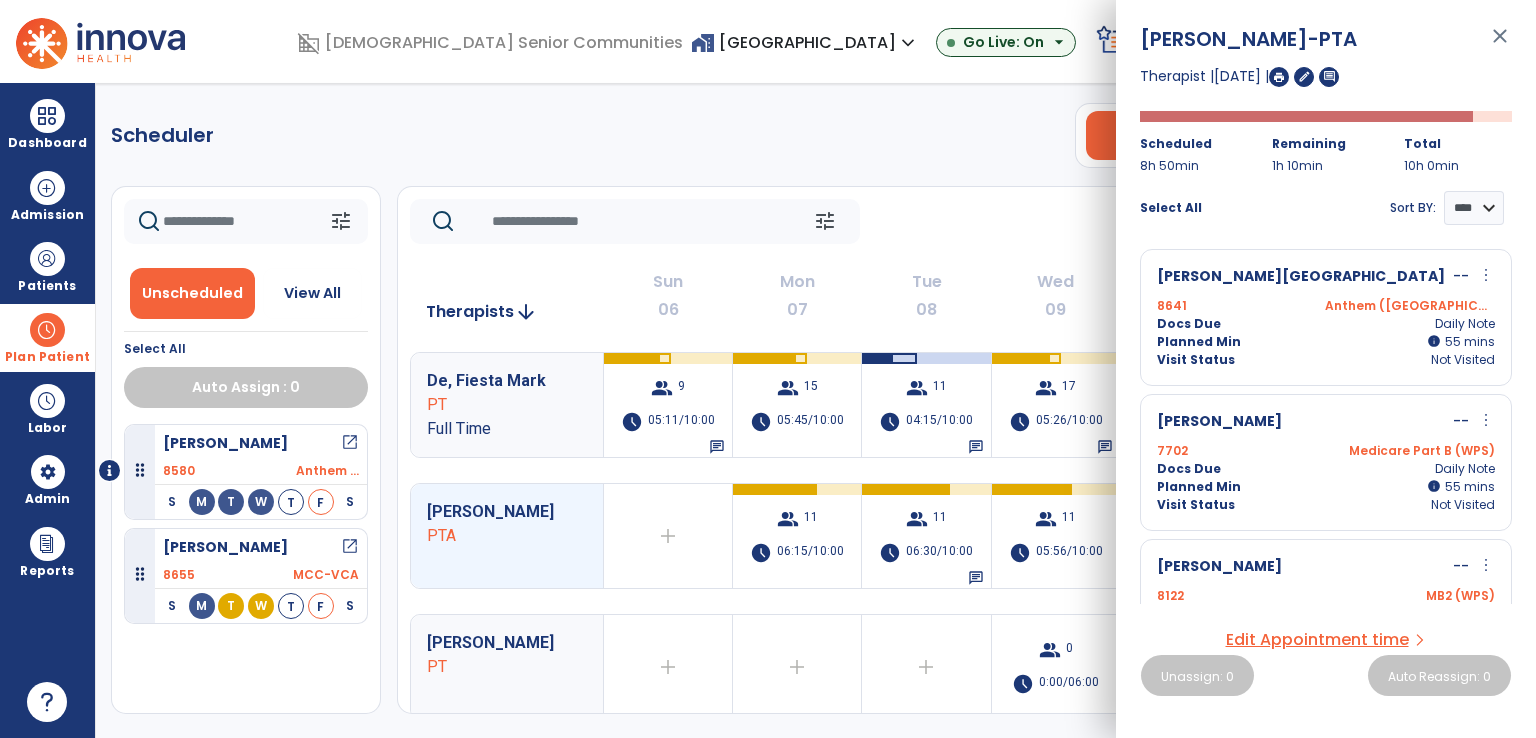 click on "close" at bounding box center (1500, 45) 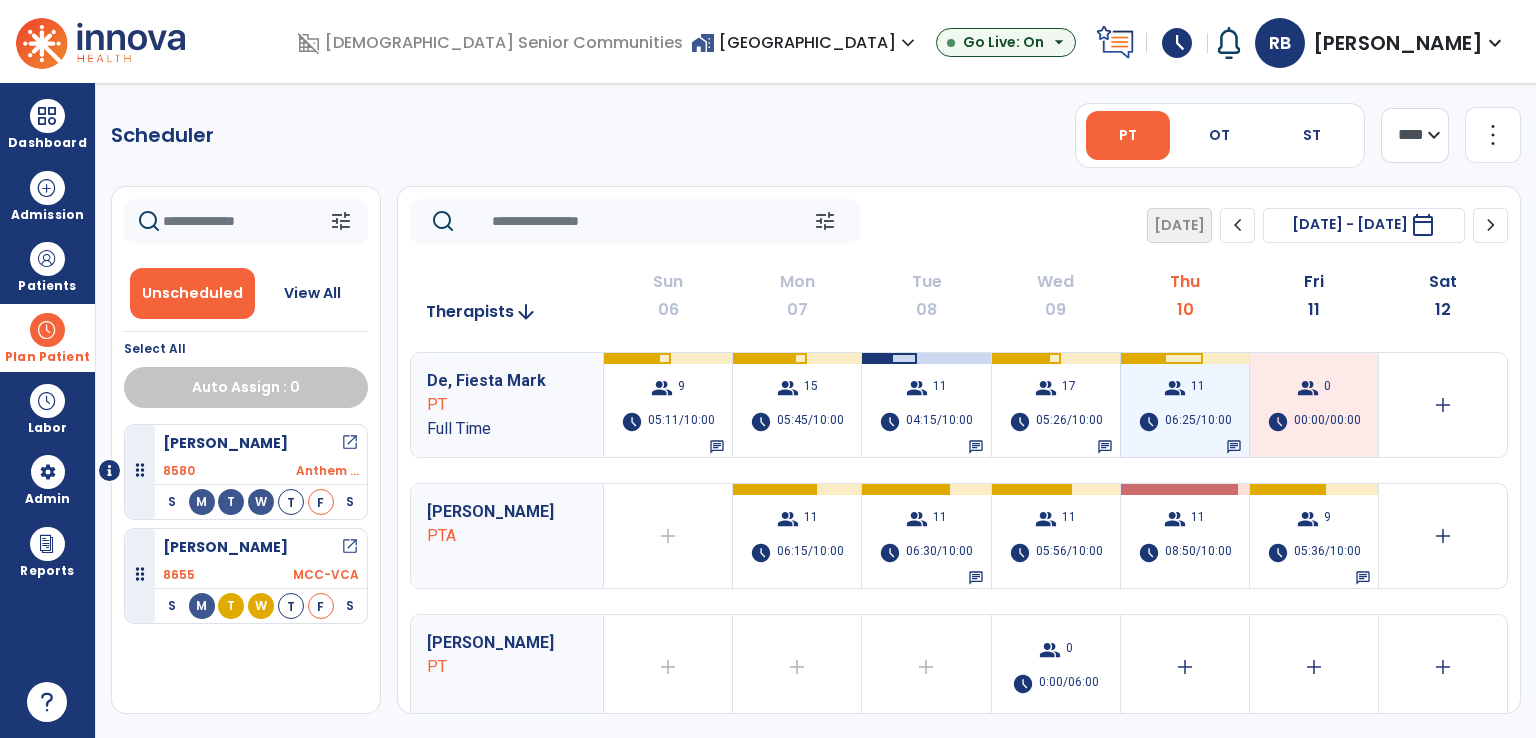 click on "06:25/10:00" at bounding box center (1198, 422) 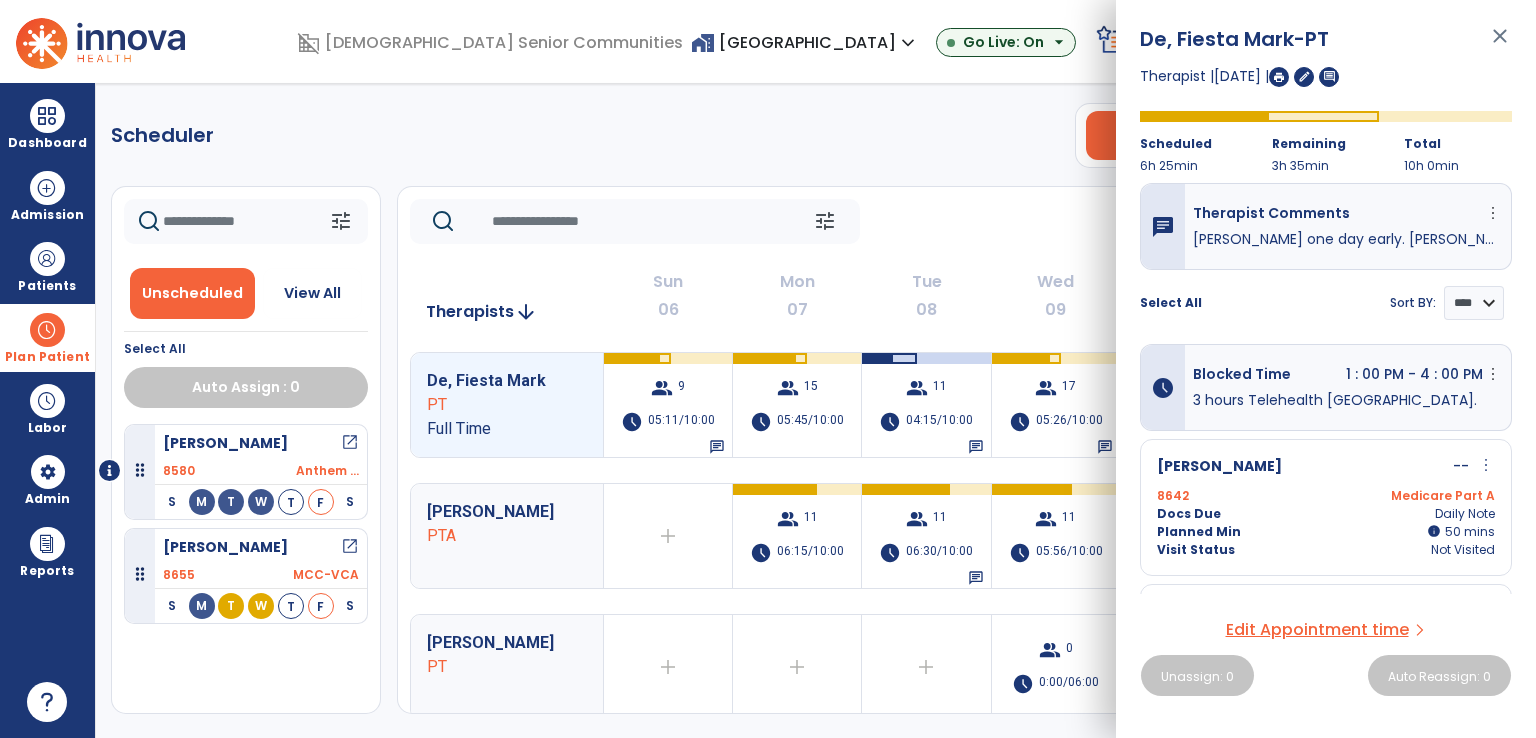 click on "close" at bounding box center [1500, 45] 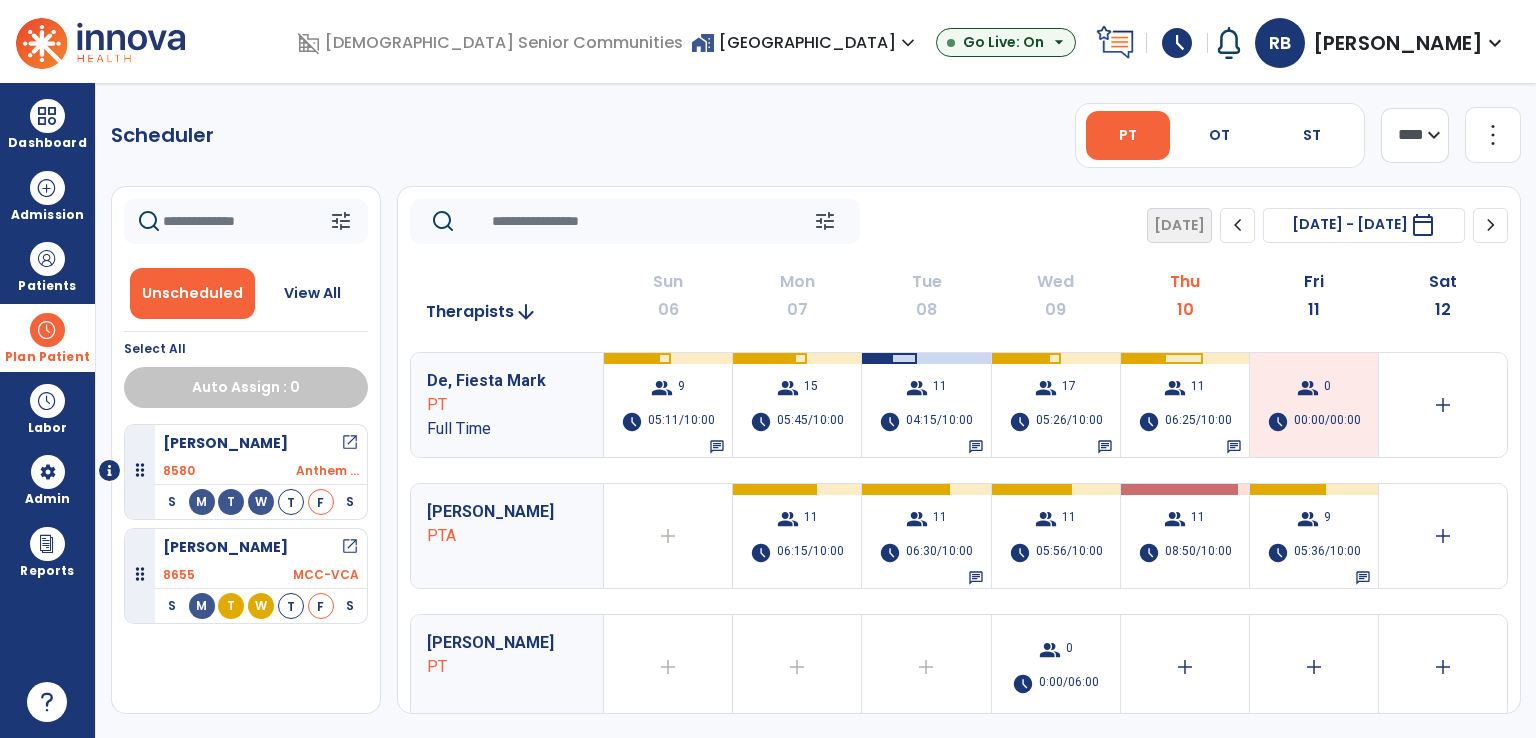 click on "[PERSON_NAME]" at bounding box center (1398, 43) 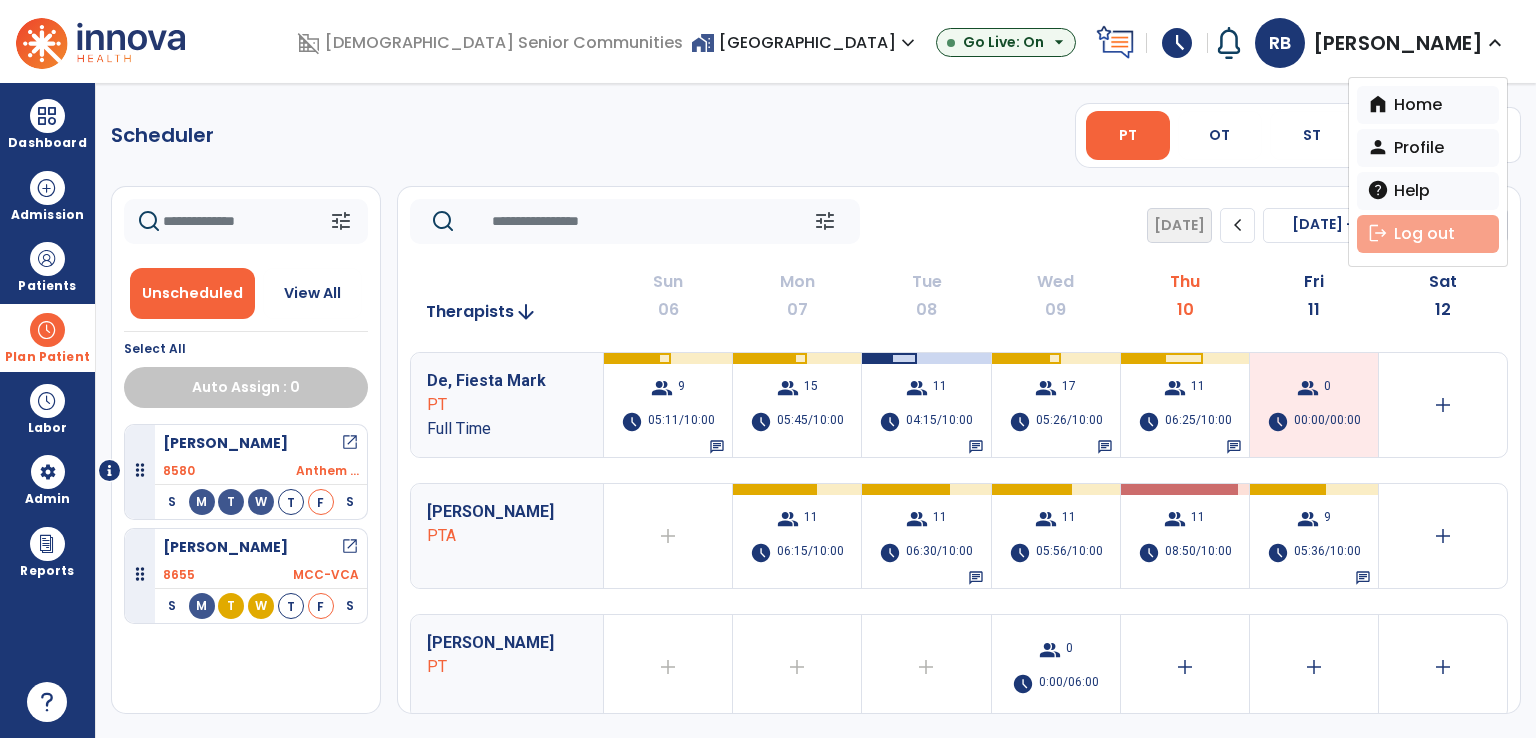 click on "logout   Log out" at bounding box center (1428, 234) 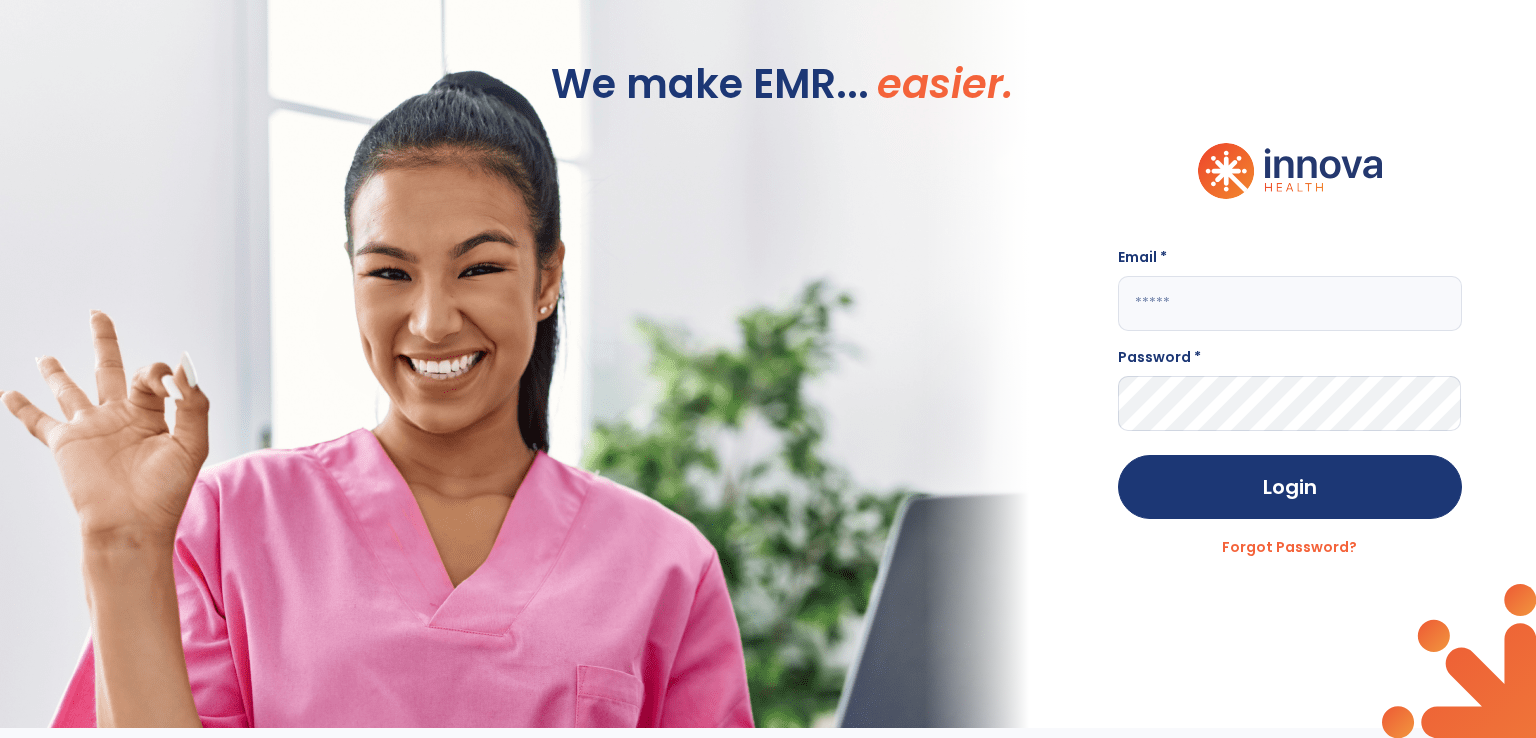 click 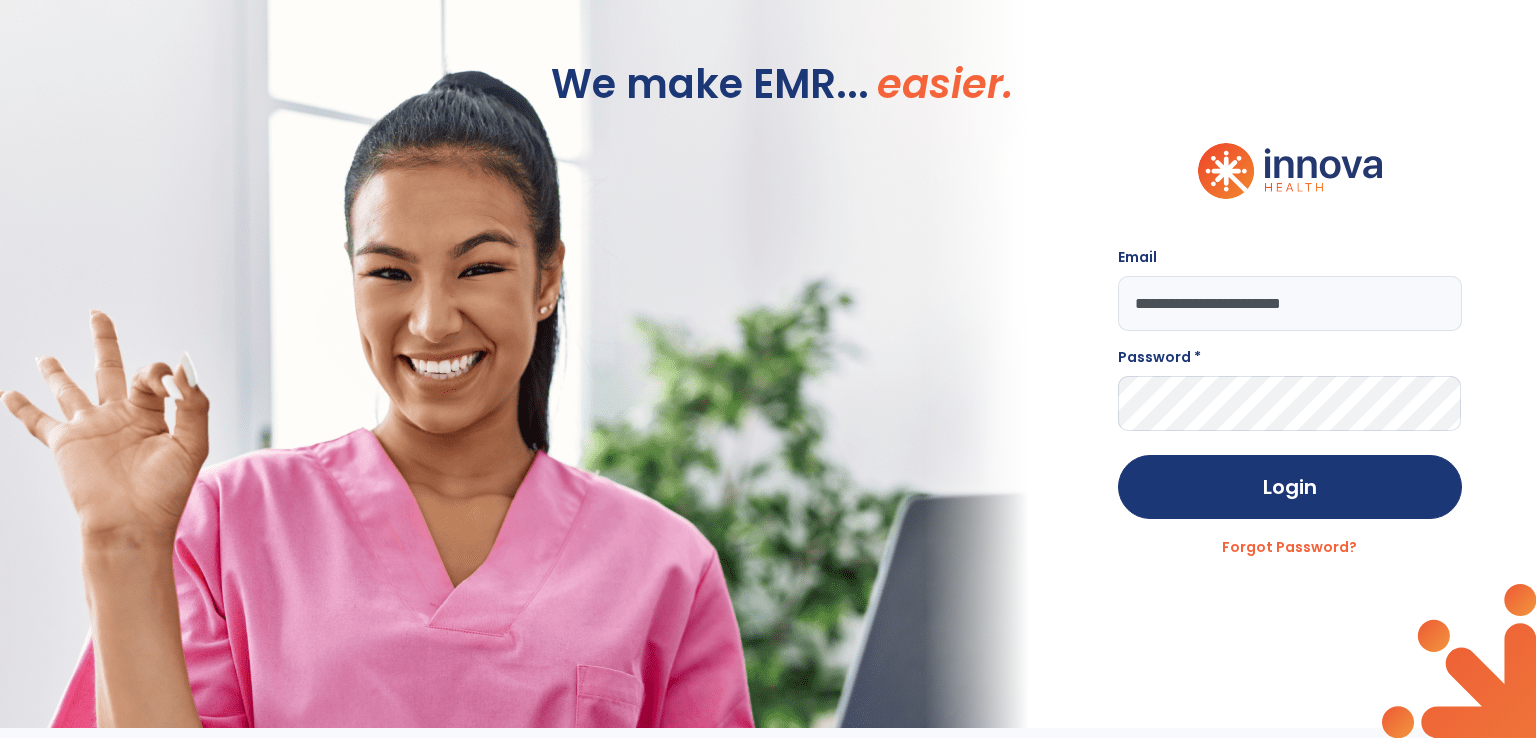 type on "**********" 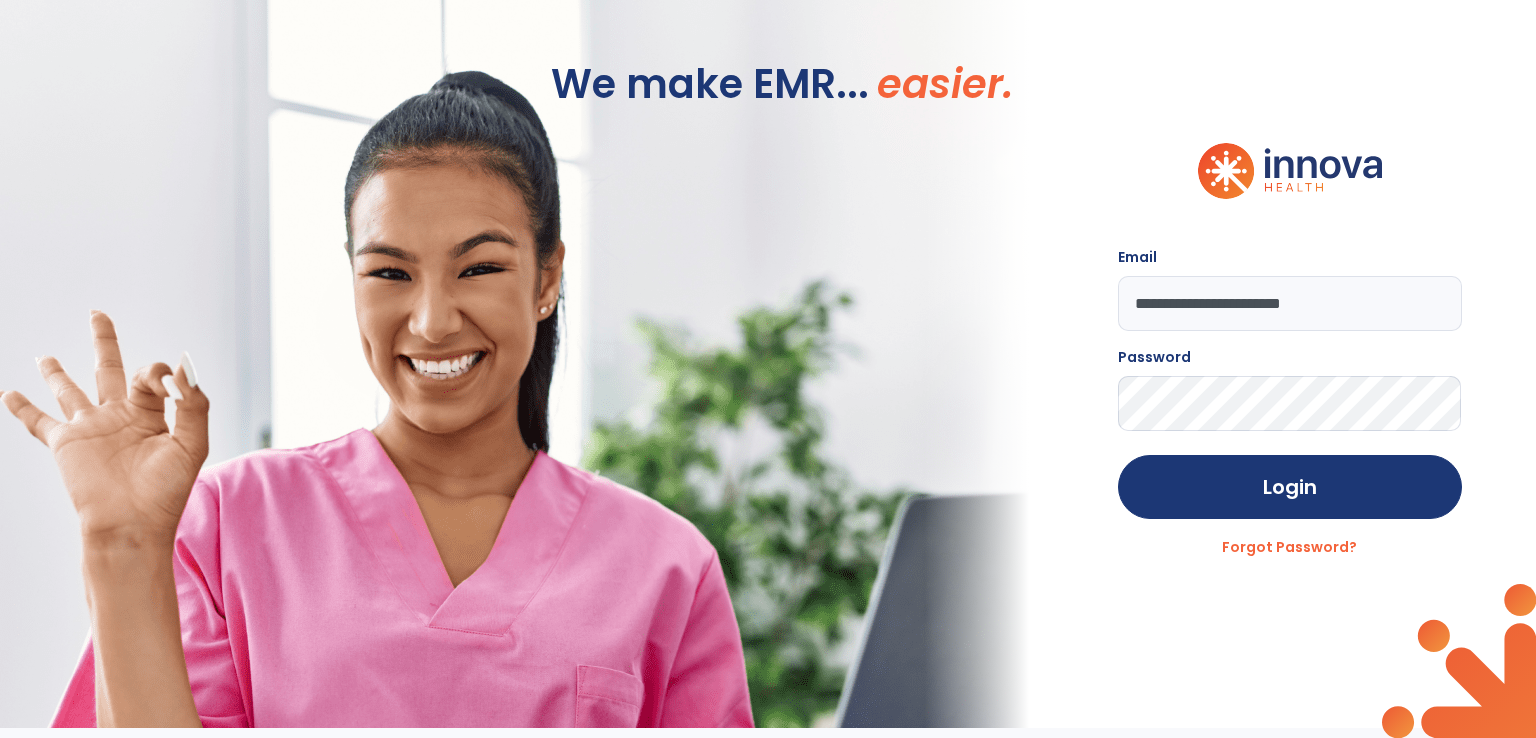 click on "Login" 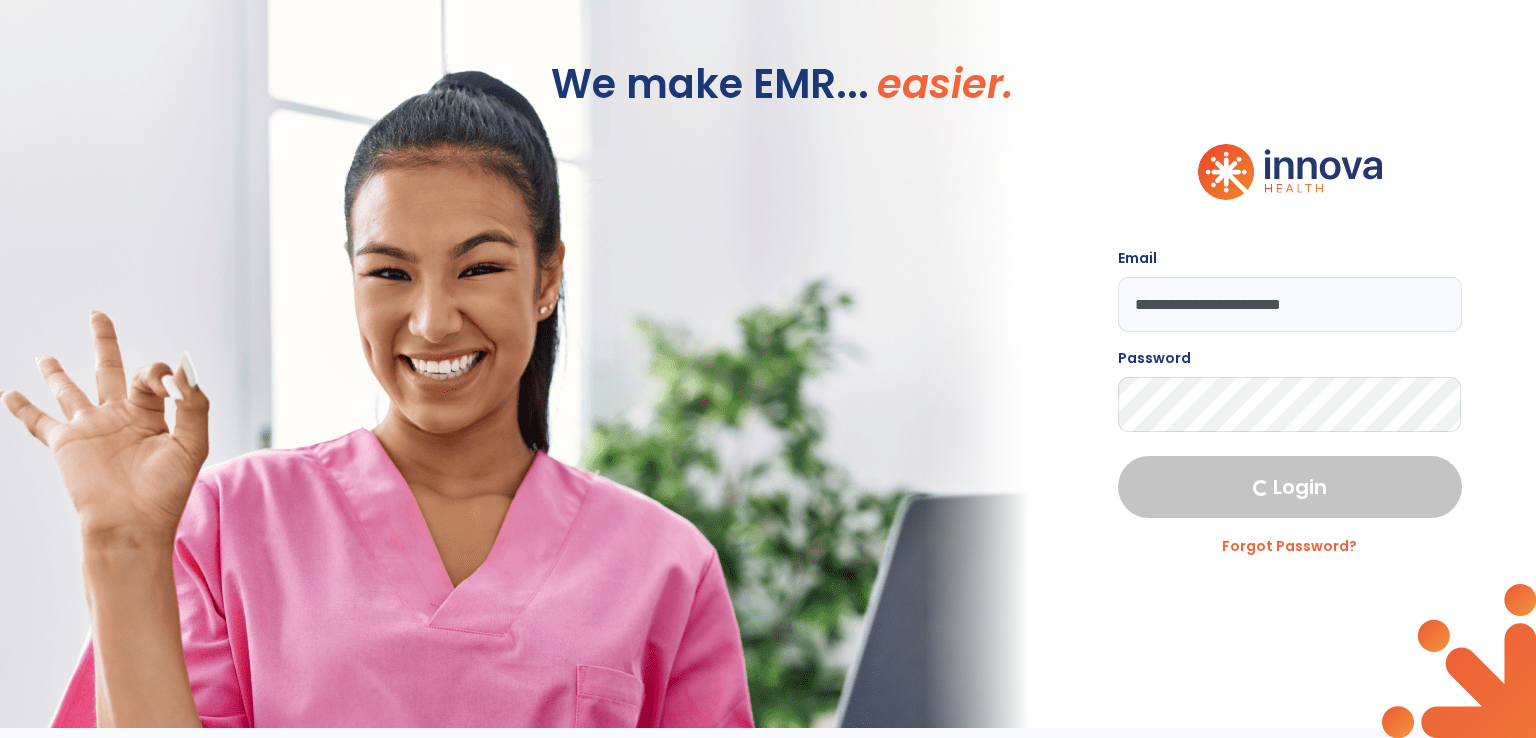 select on "****" 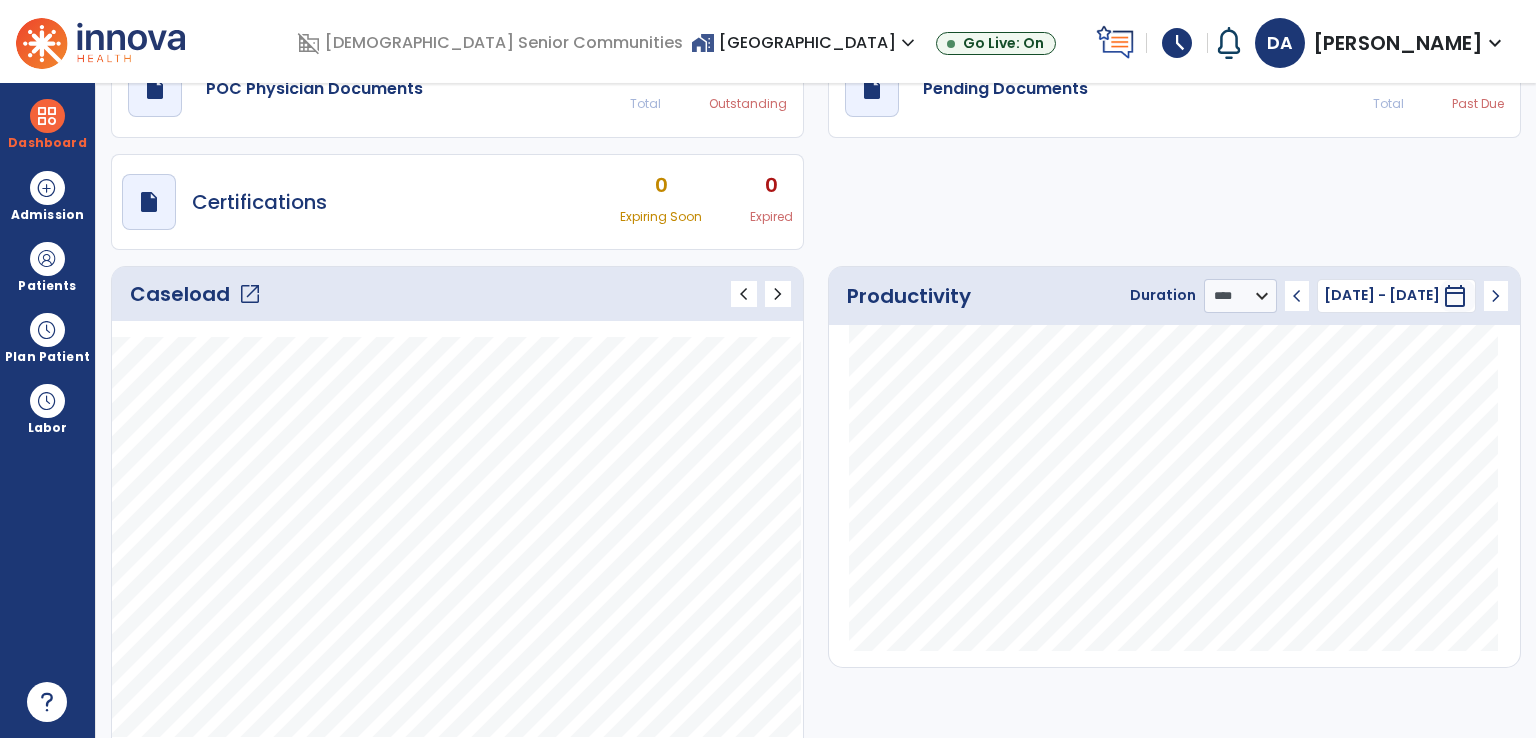 scroll, scrollTop: 0, scrollLeft: 0, axis: both 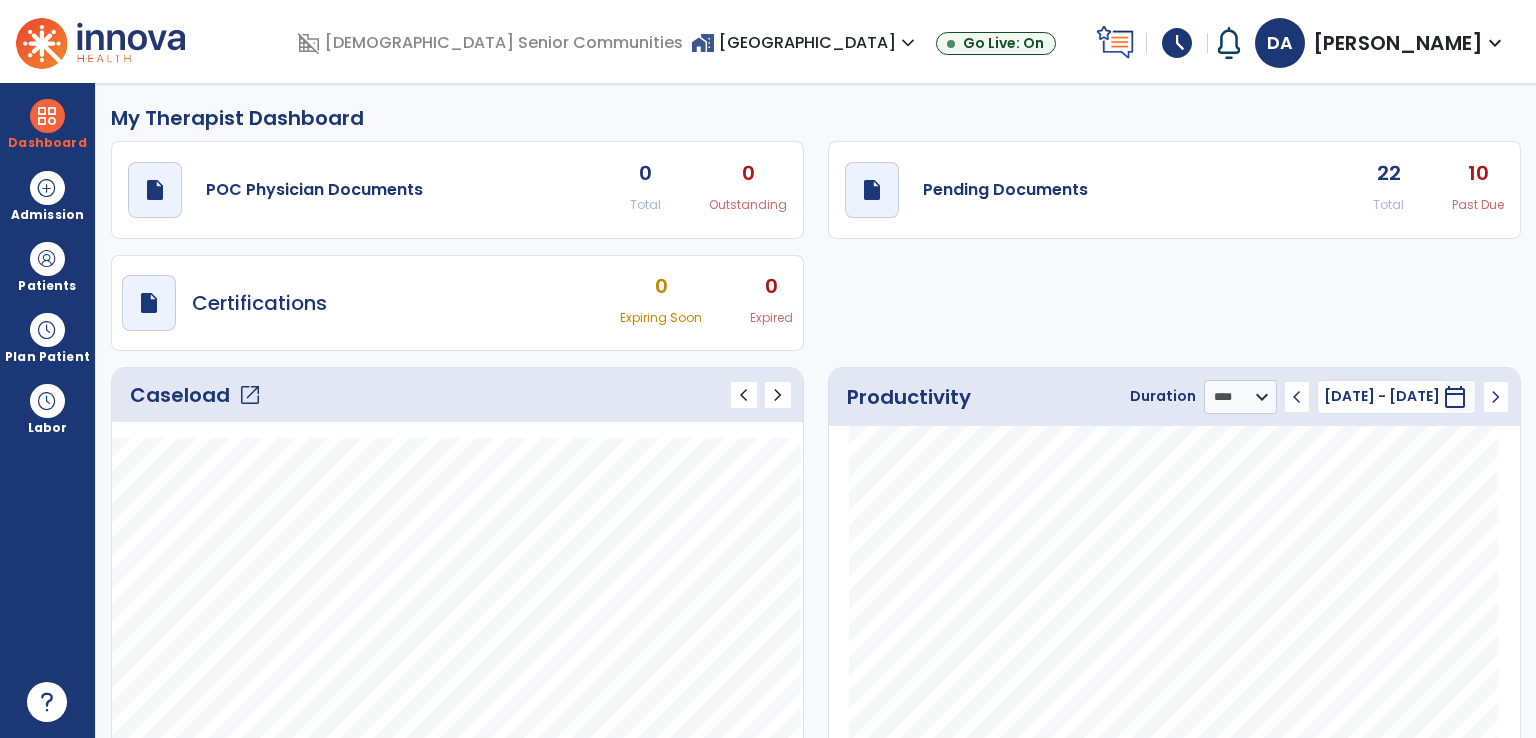 click on "Caseload   open_in_new" 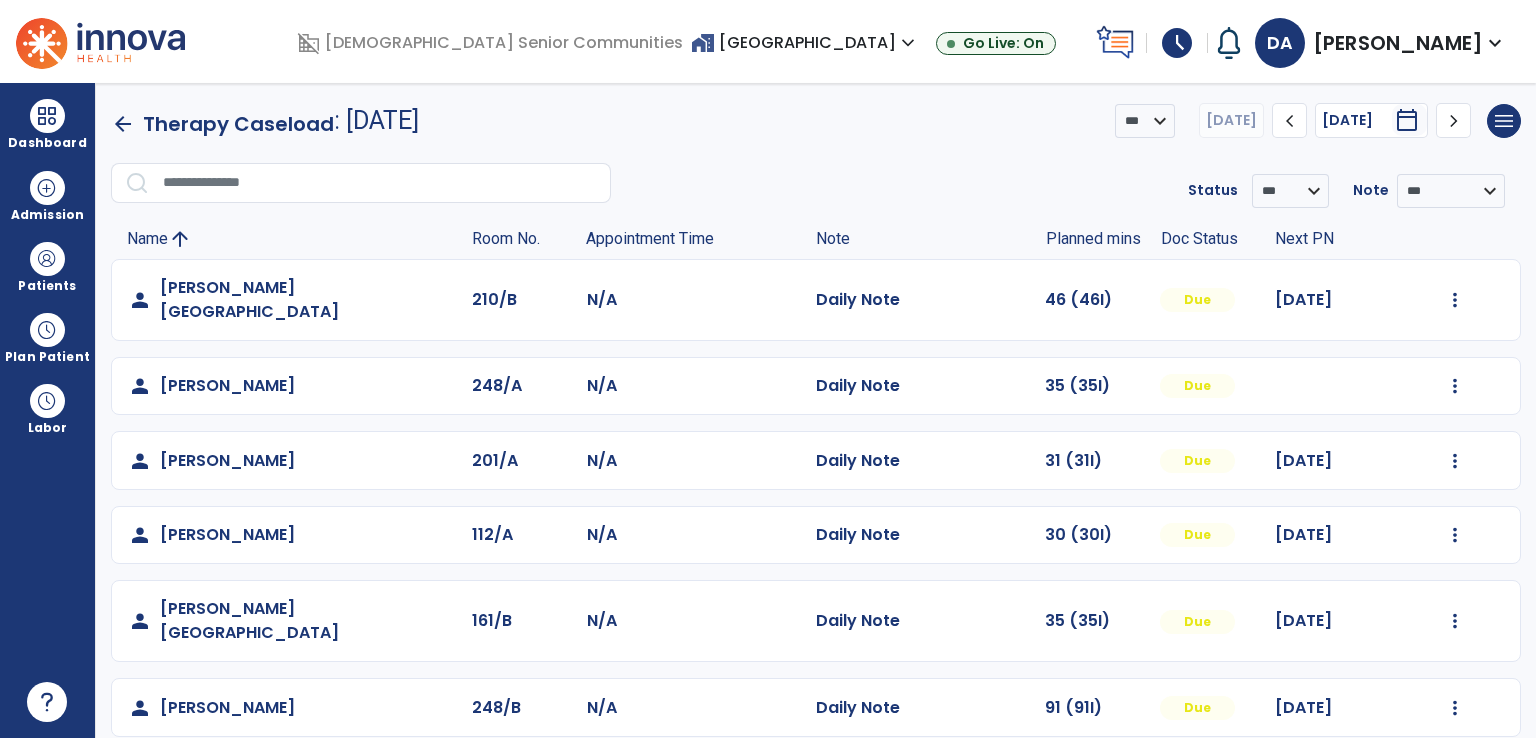 click on "Name" 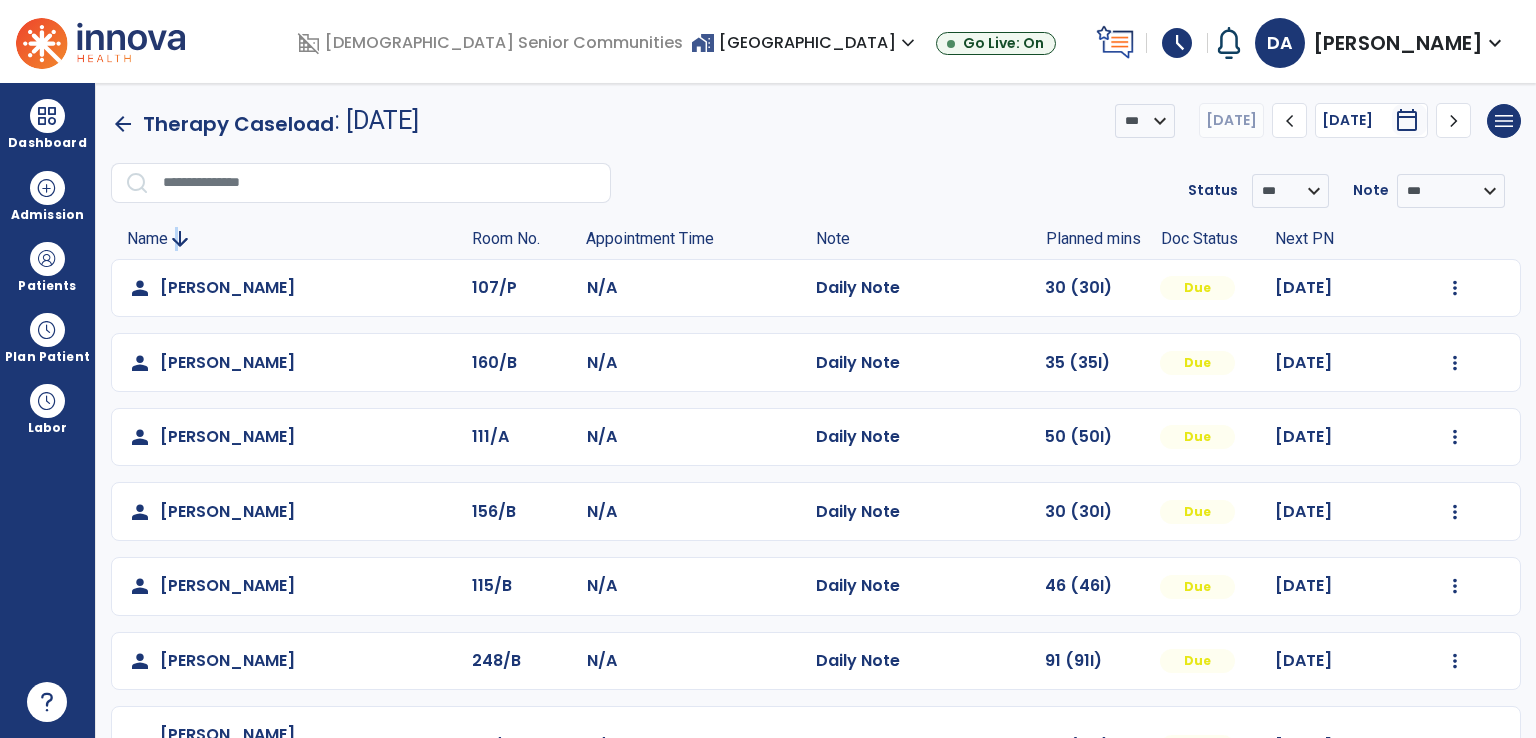 click on "arrow_downward" 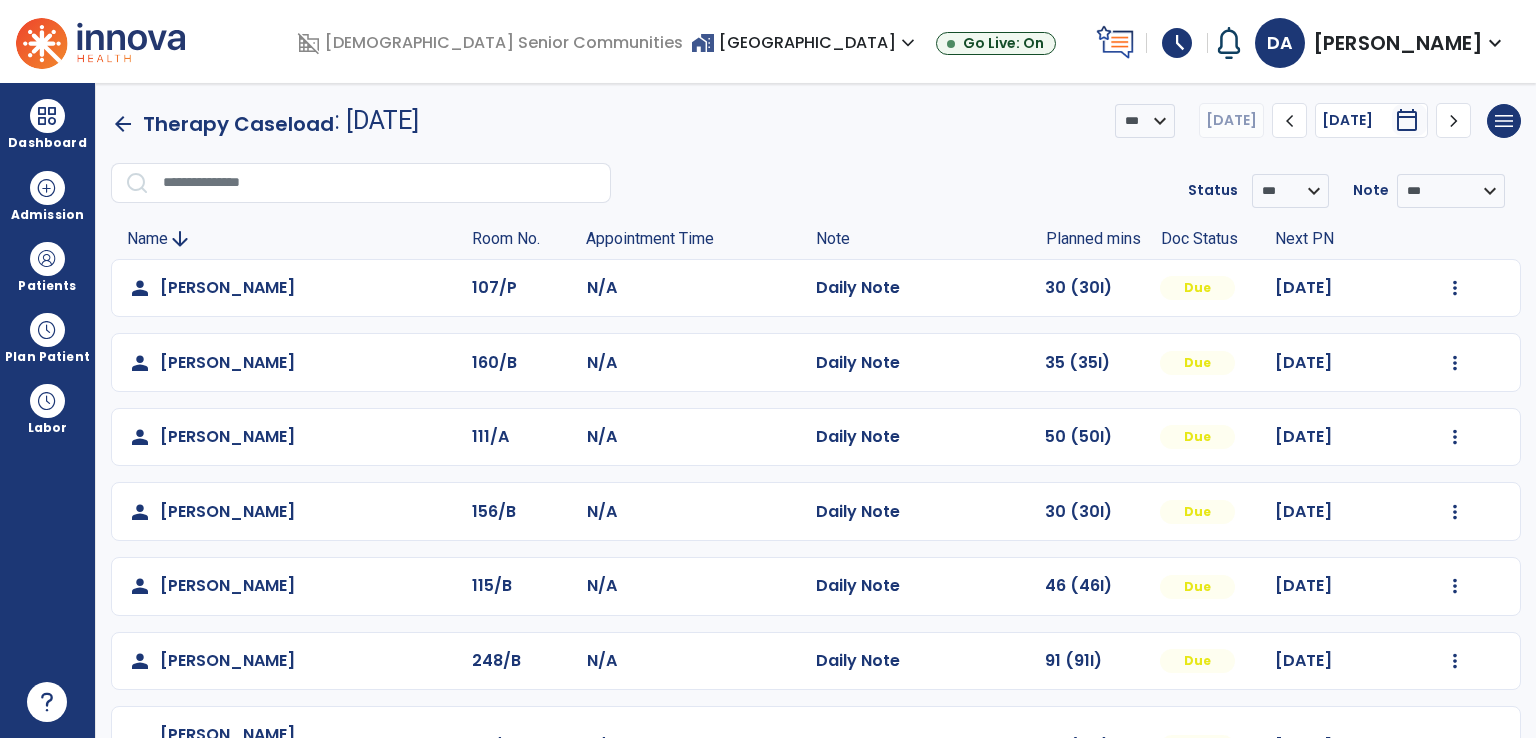 click on "Name arrow_downward Room No. Appointment Time Note Planned mins Doc Status Next PN  person   [PERSON_NAME]  107/P N/A  Daily Note   30 (30I)  Due [DATE]  Mark Visit As Complete   Reset Note   Open Document   G + C Mins   person   [PERSON_NAME]  160/B N/A  Daily Note   35 (35I)  Due [DATE]  Mark Visit As Complete   Reset Note   Open Document   G + C Mins   person   [PERSON_NAME]  111/A N/A  Daily Note   50 (50I)  Due [DATE]  Mark Visit As Complete   Reset Note   Open Document   G + C Mins   person   [PERSON_NAME]  156/B N/A  Daily Note   30 (30I)  Due [DATE]  Mark Visit As Complete   Reset Note   Open Document   G + C Mins   person   [PERSON_NAME]  115/B N/A  Daily Note   46 (46I)  Due [DATE]  Mark Visit As Complete   Reset Note   Open Document   G + C Mins   person   [PERSON_NAME]  248/B N/A  Daily Note   91 (91I)  Due [DATE]  Mark Visit As Complete   Reset Note   Open Document   G + C Mins   person   [PERSON_NAME]  161/B N/A  Daily Note   35 (35I)  Due [DATE]  Reset Note" 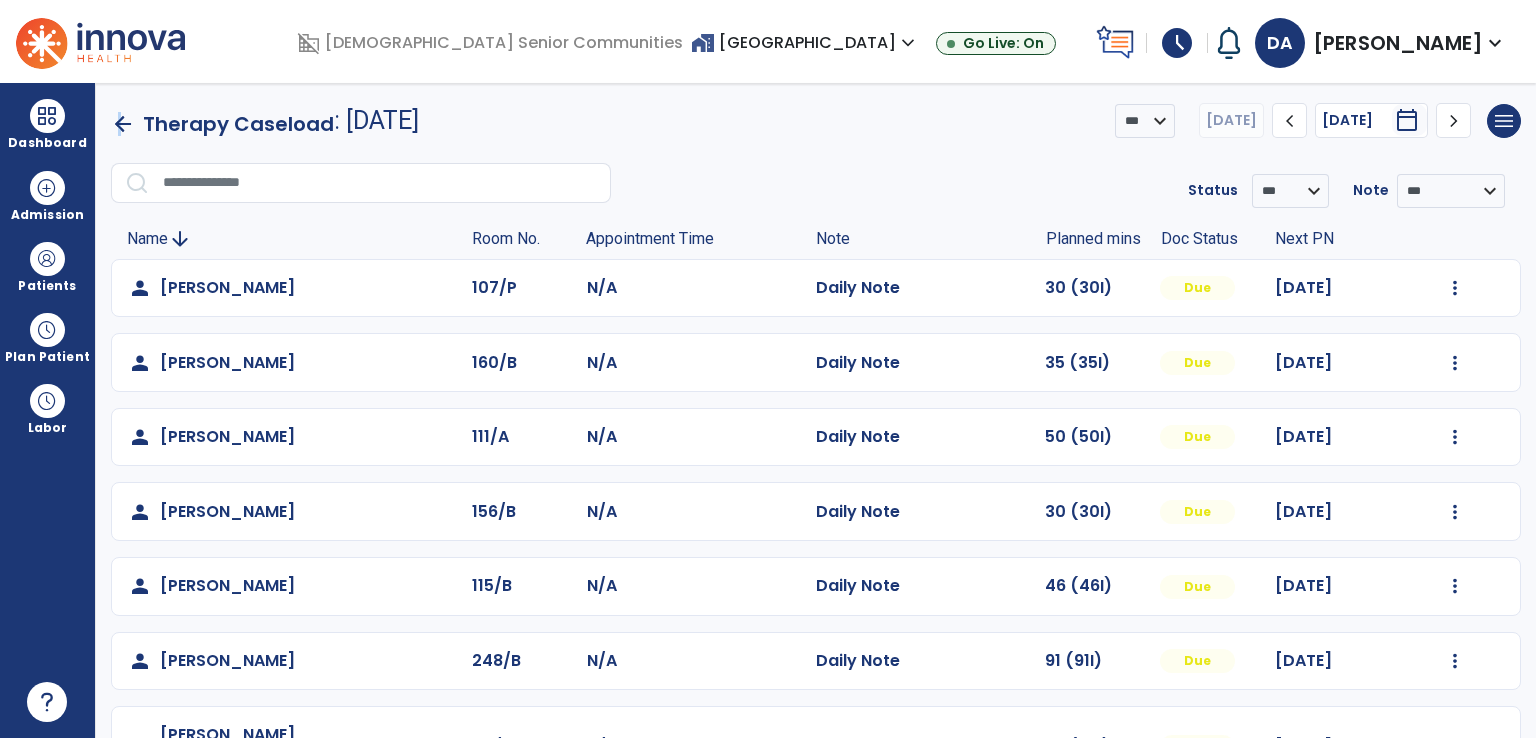 click on "arrow_back" 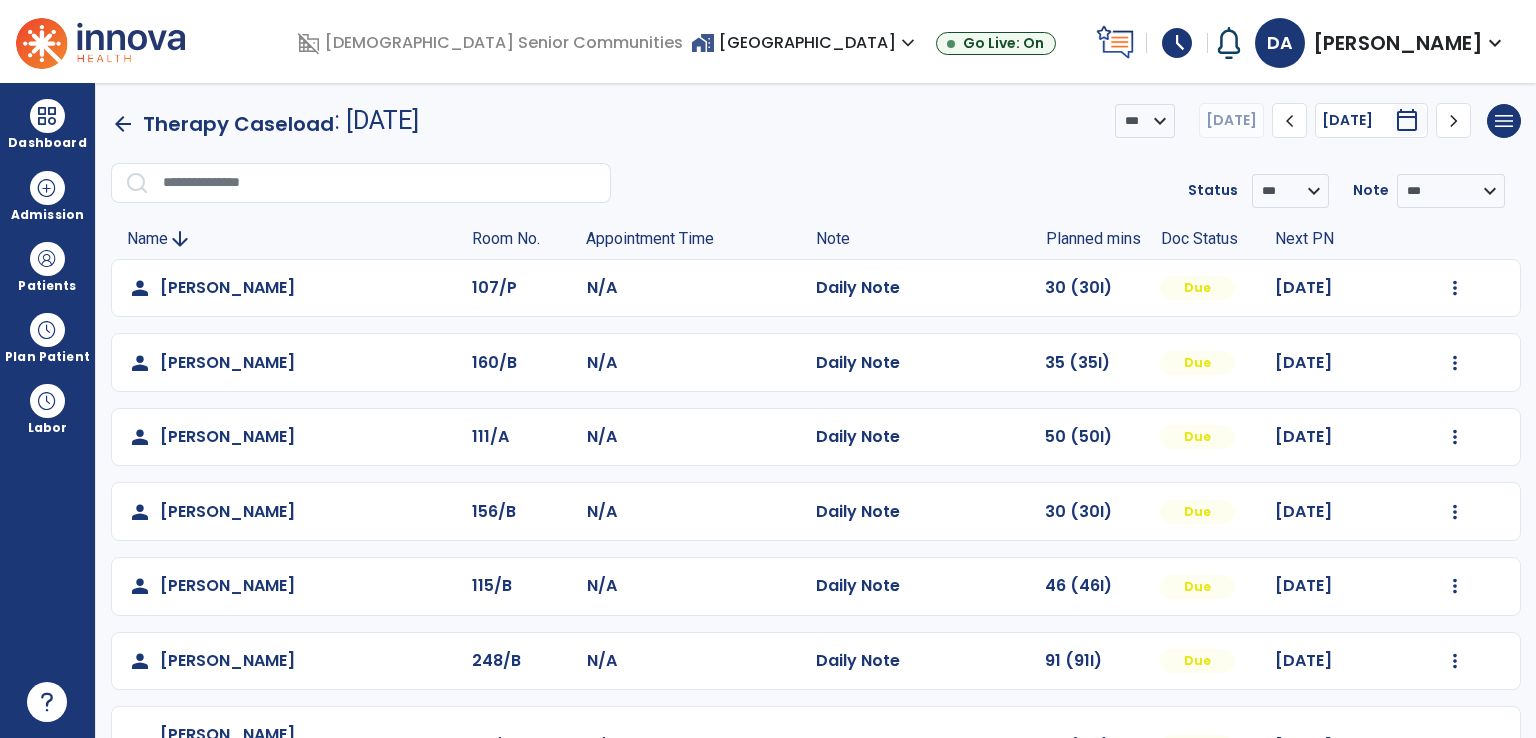 select on "****" 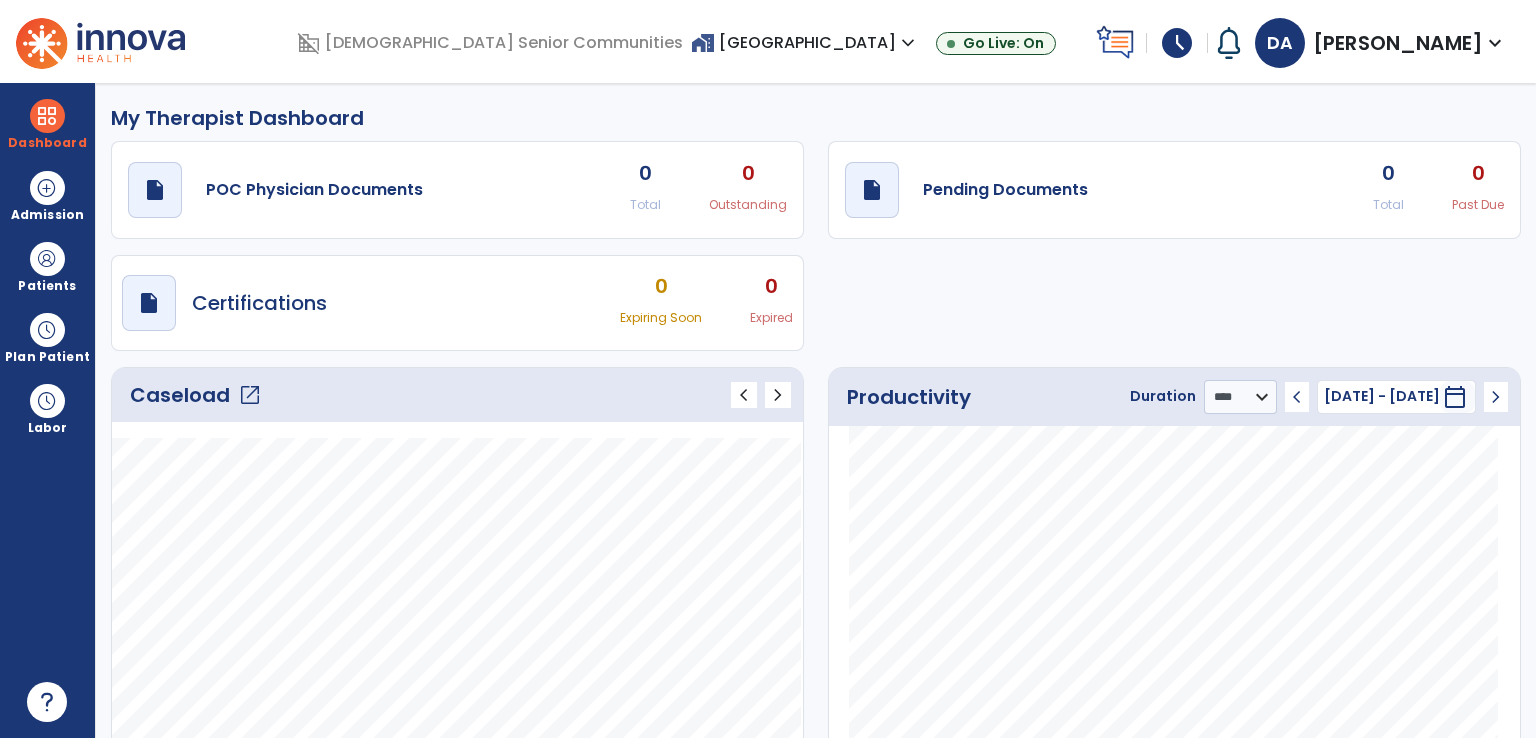 click on "domain_disabled   [DEMOGRAPHIC_DATA] Senior Communities   home_work   [GEOGRAPHIC_DATA]   expand_more   [PERSON_NAME] Rehab and Nursing   [GEOGRAPHIC_DATA]  Go Live: On schedule My Time:   [DATE]   Open your timecard  arrow_right Notifications  No Notifications yet   [PERSON_NAME]   expand_more   home   Home   person   Profile   help   Help   logout   Log out" at bounding box center [768, 41] 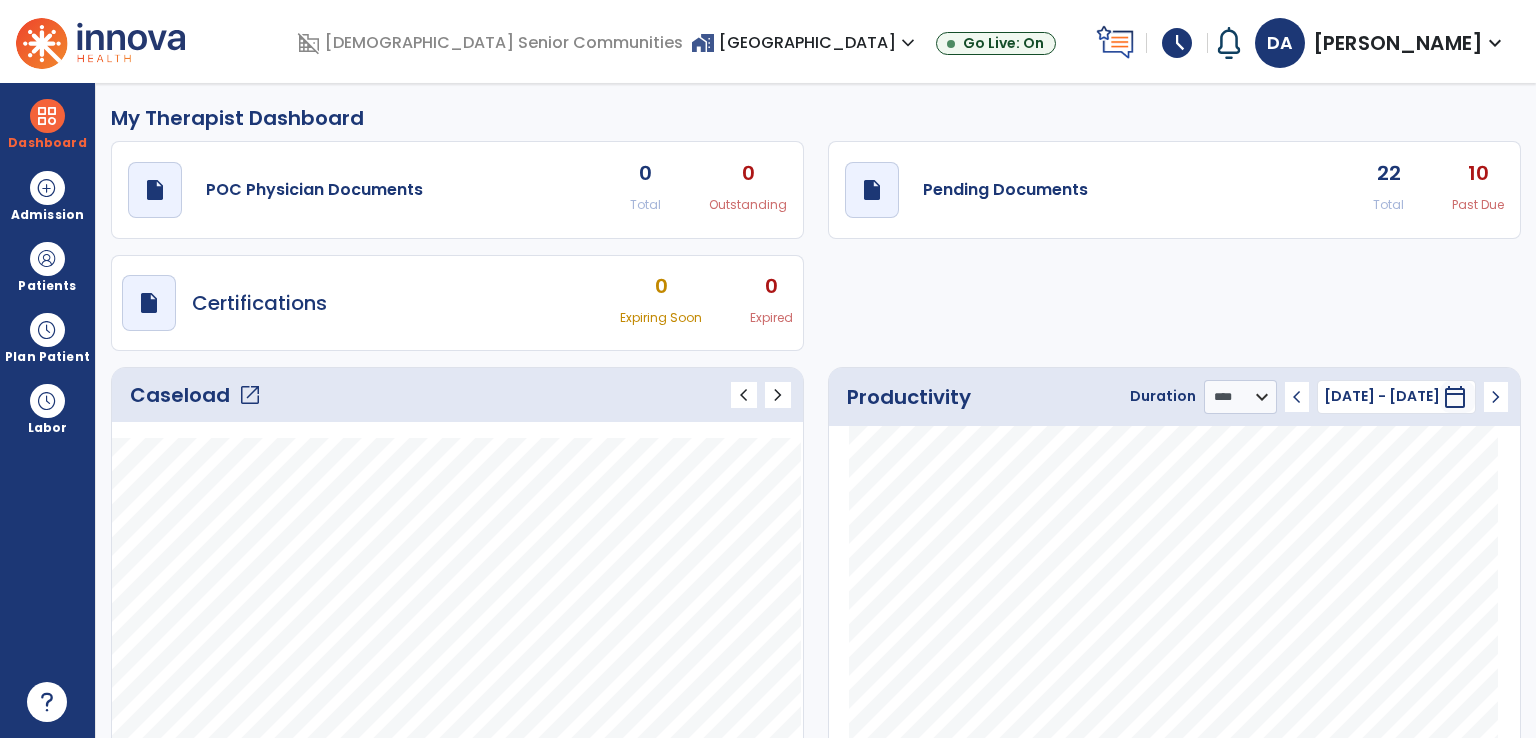 click on "[PERSON_NAME]   expand_more" at bounding box center (1381, 43) 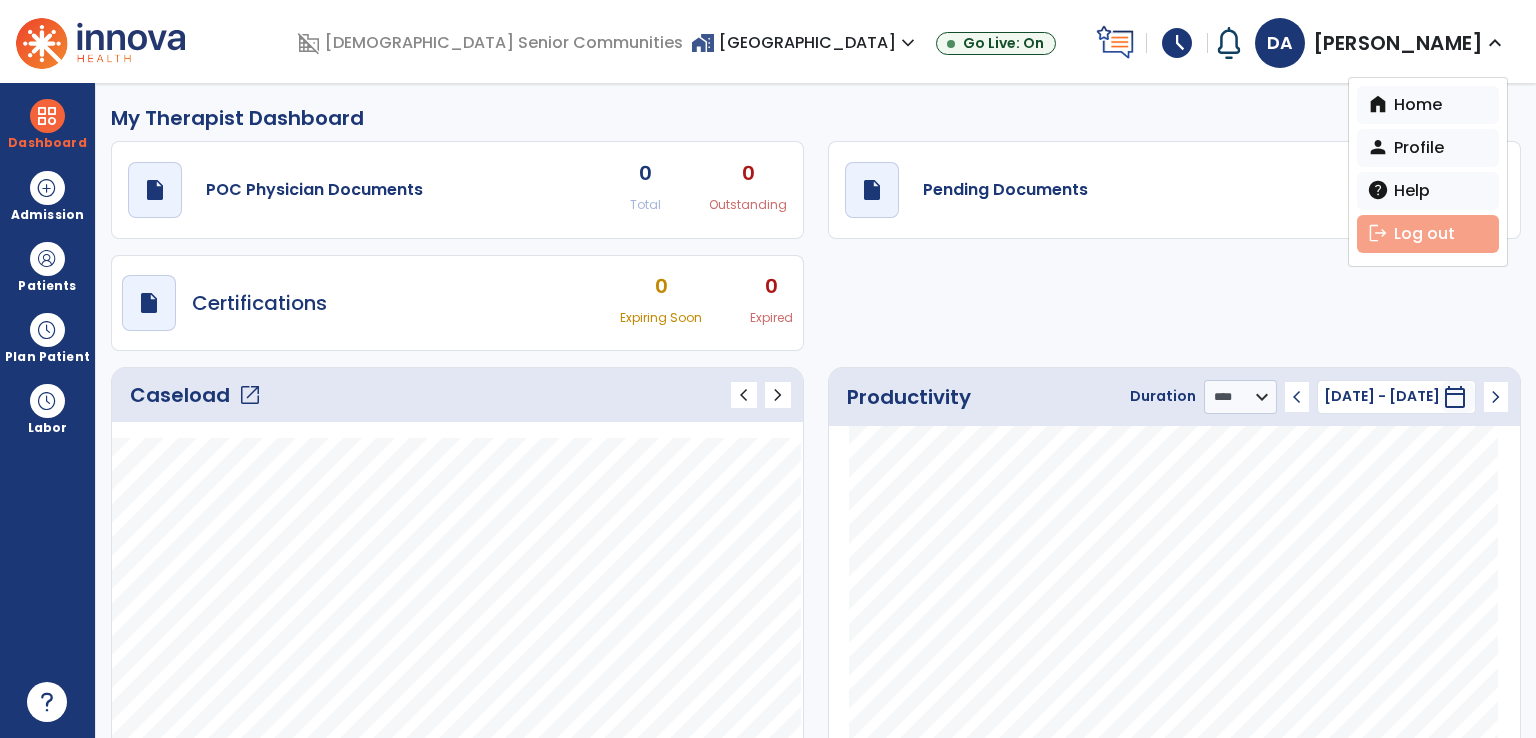 click on "logout   Log out" at bounding box center [1428, 234] 